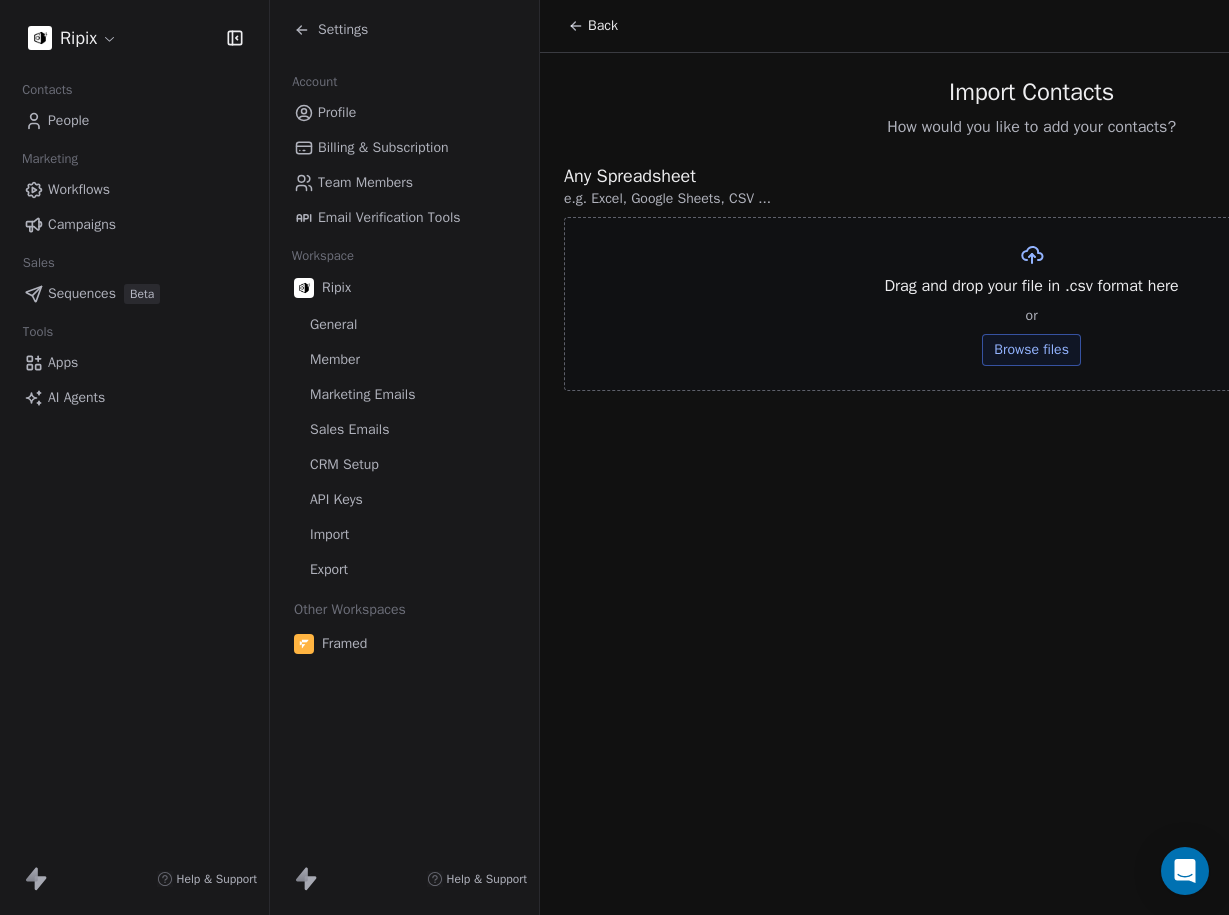 scroll, scrollTop: 0, scrollLeft: 0, axis: both 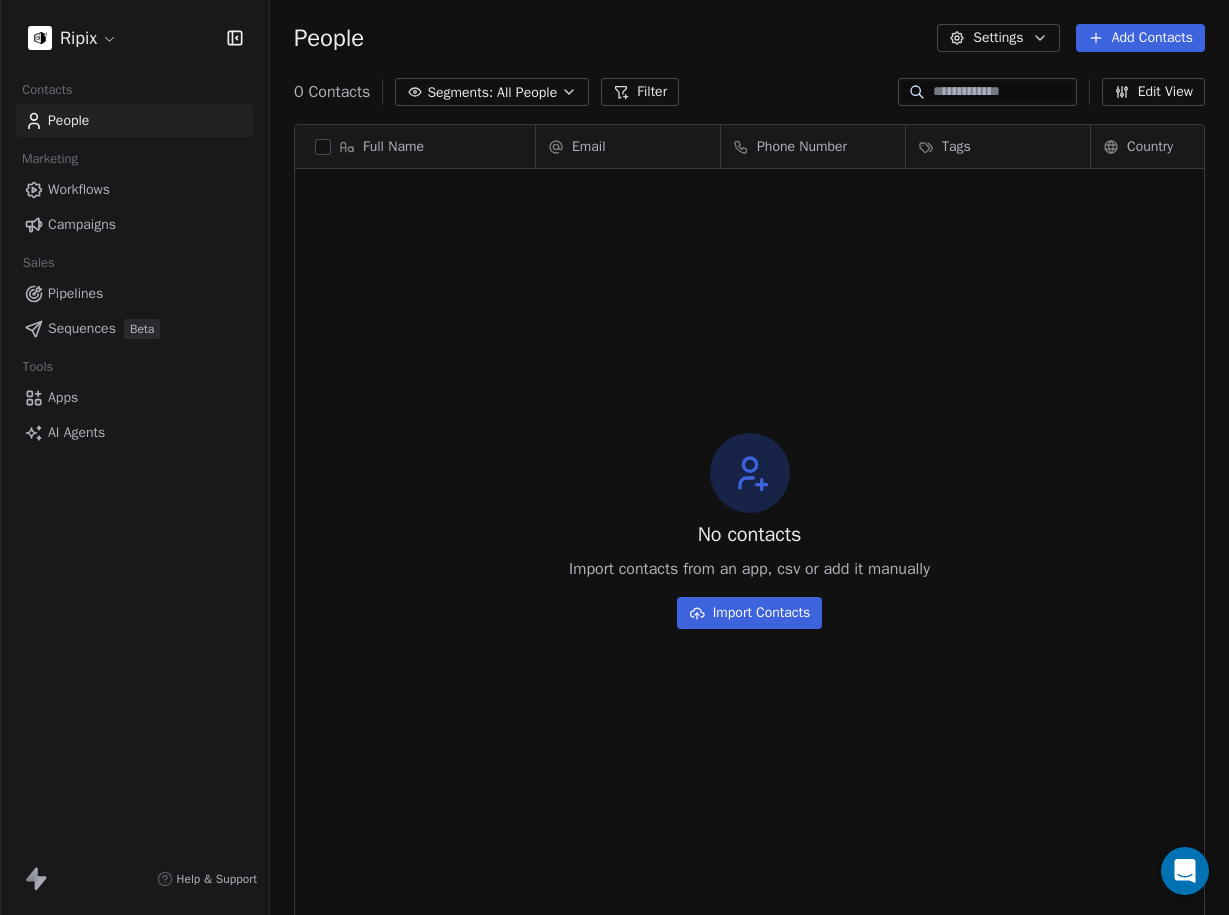 click on "Import Contacts" at bounding box center (750, 613) 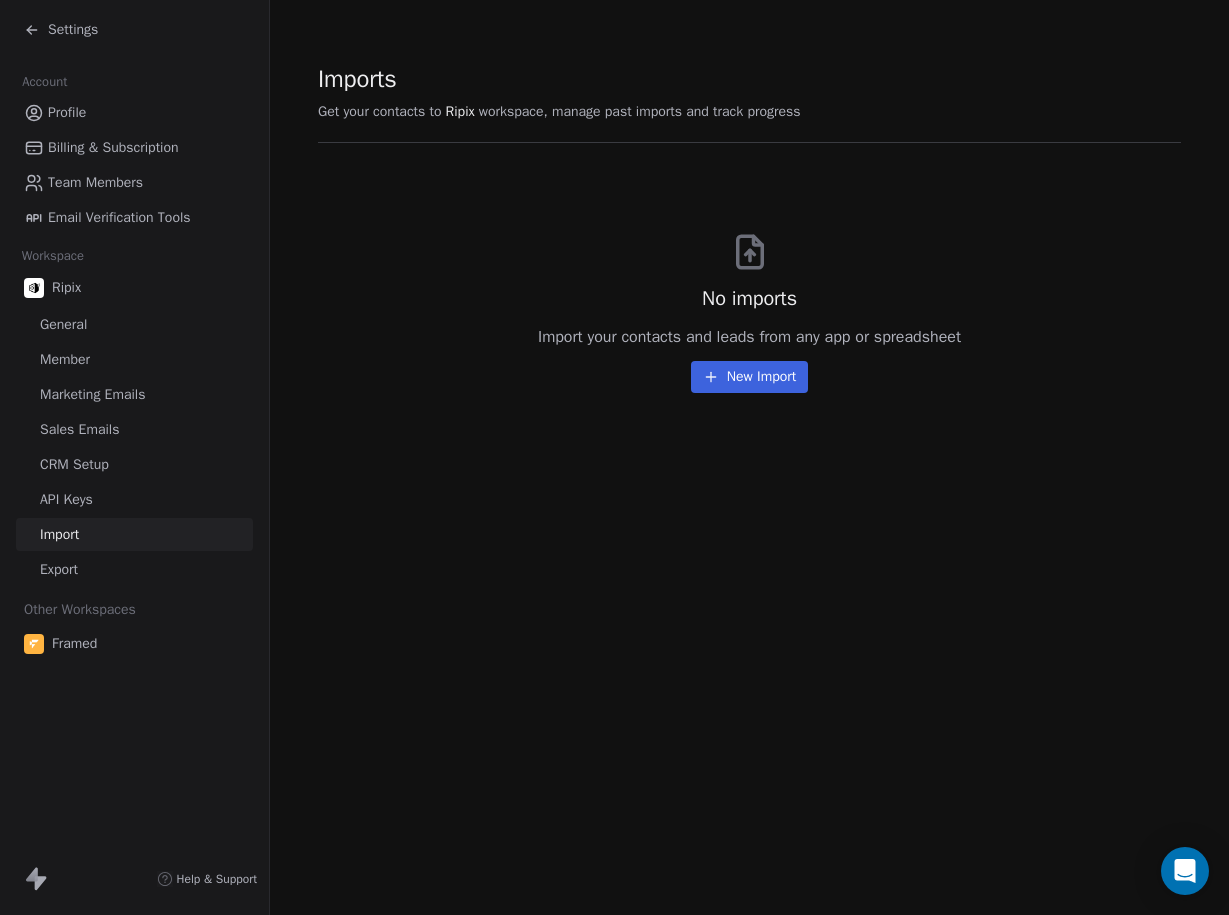 click on "New Import" at bounding box center (749, 377) 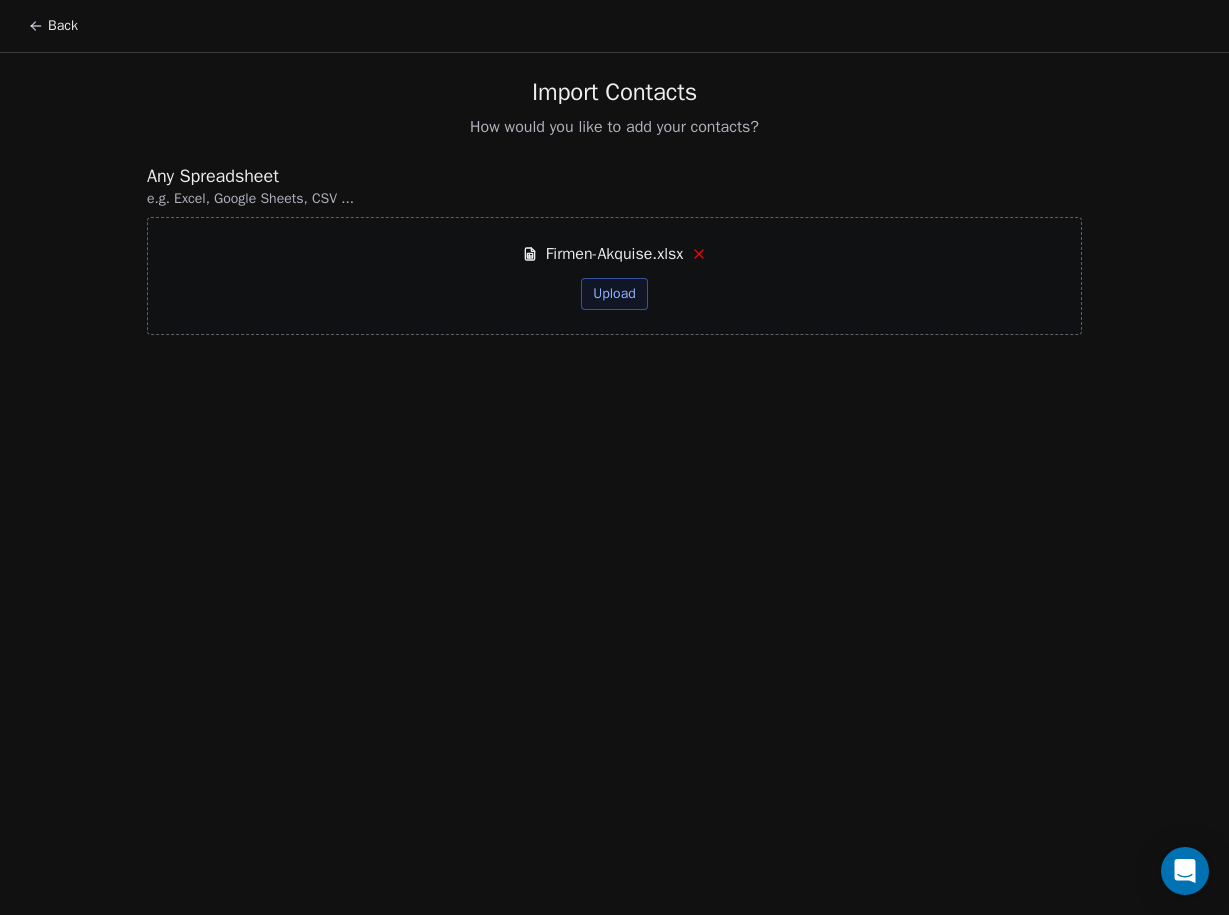 click on "Upload" at bounding box center (614, 294) 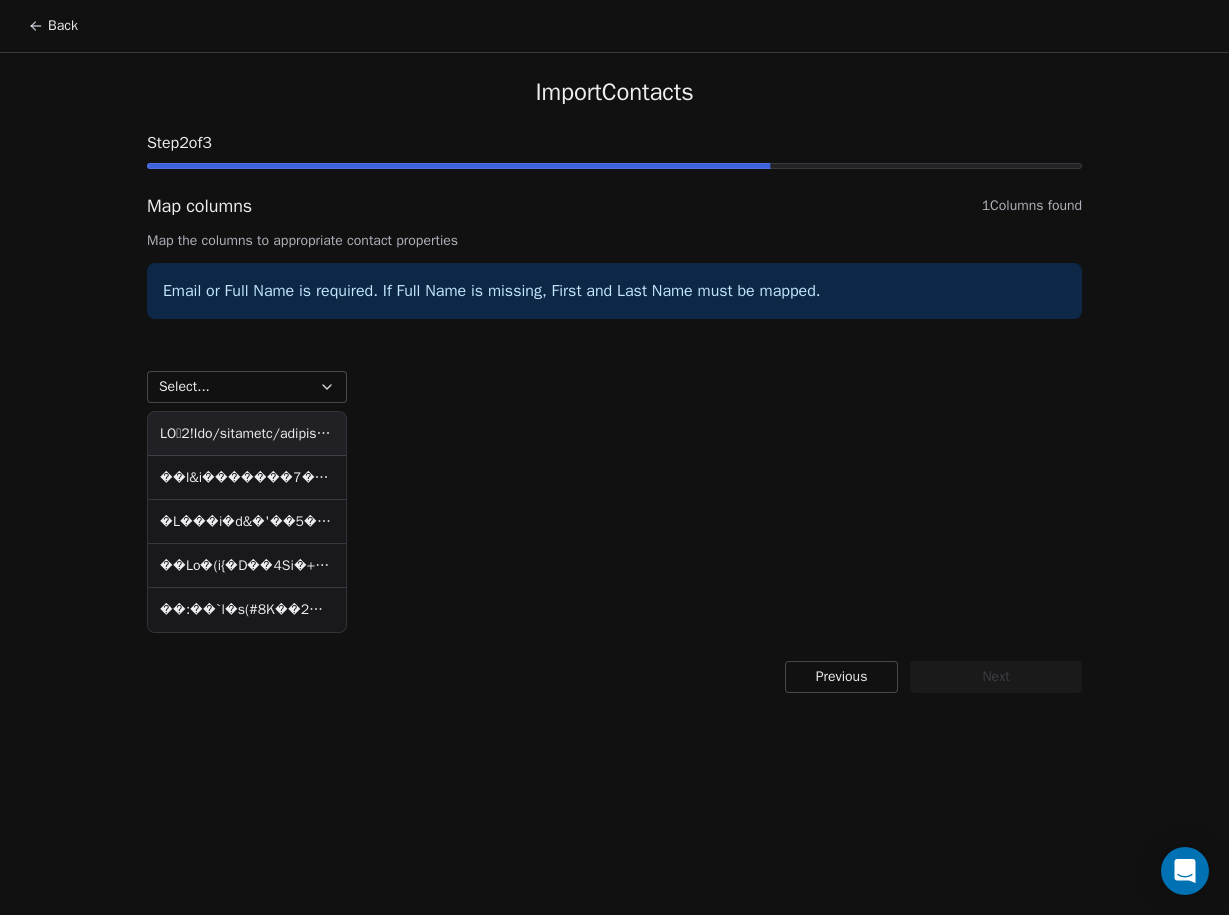 click at bounding box center (247, 434) 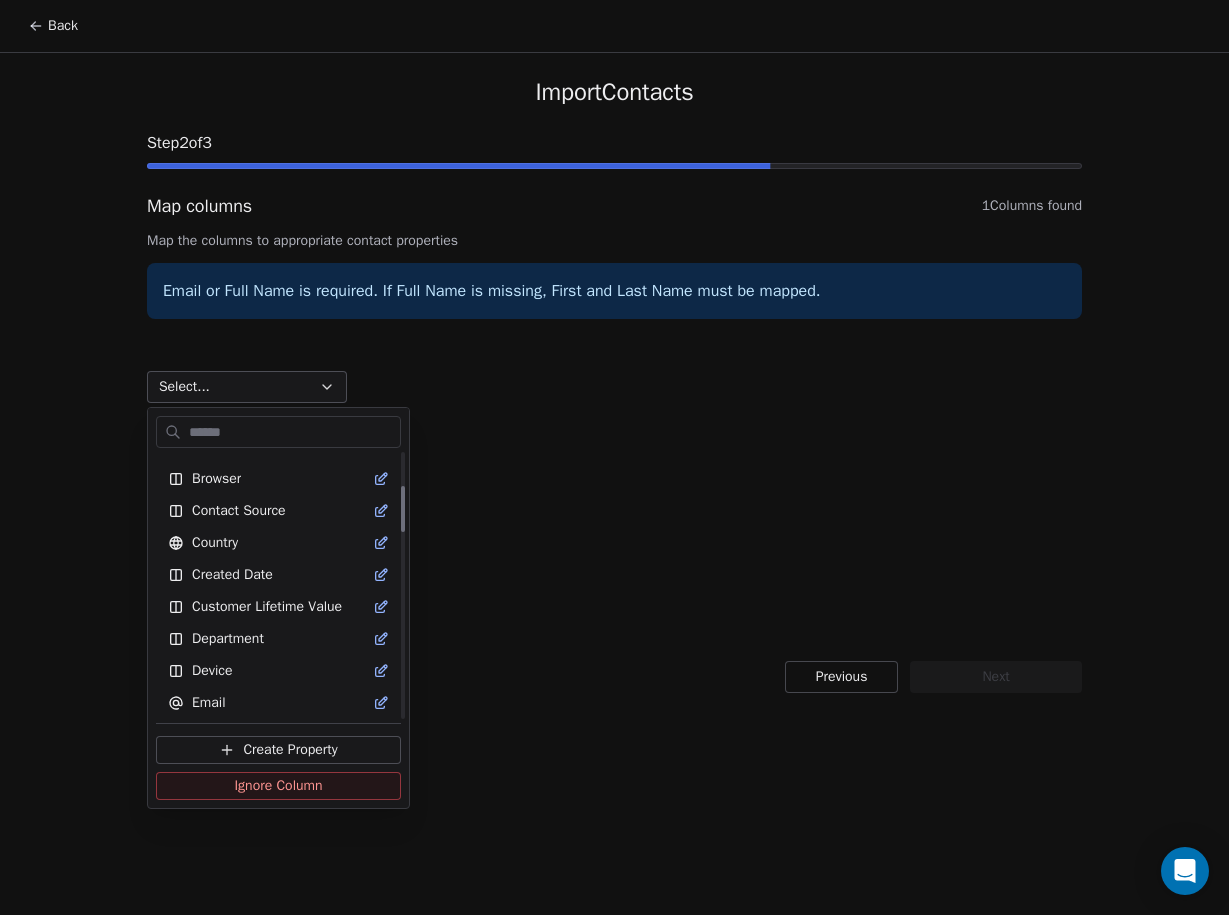 scroll, scrollTop: 0, scrollLeft: 0, axis: both 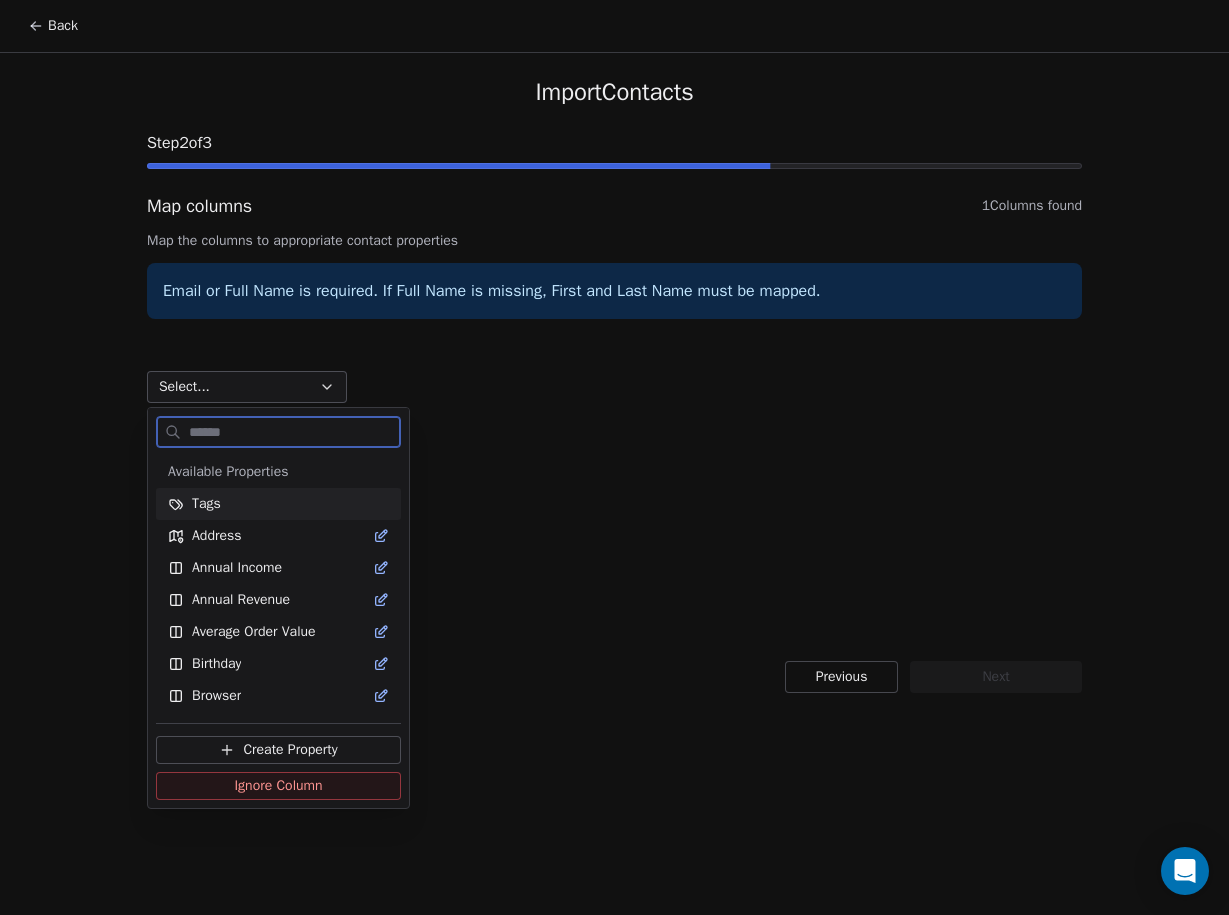 click on "Tags" at bounding box center [278, 504] 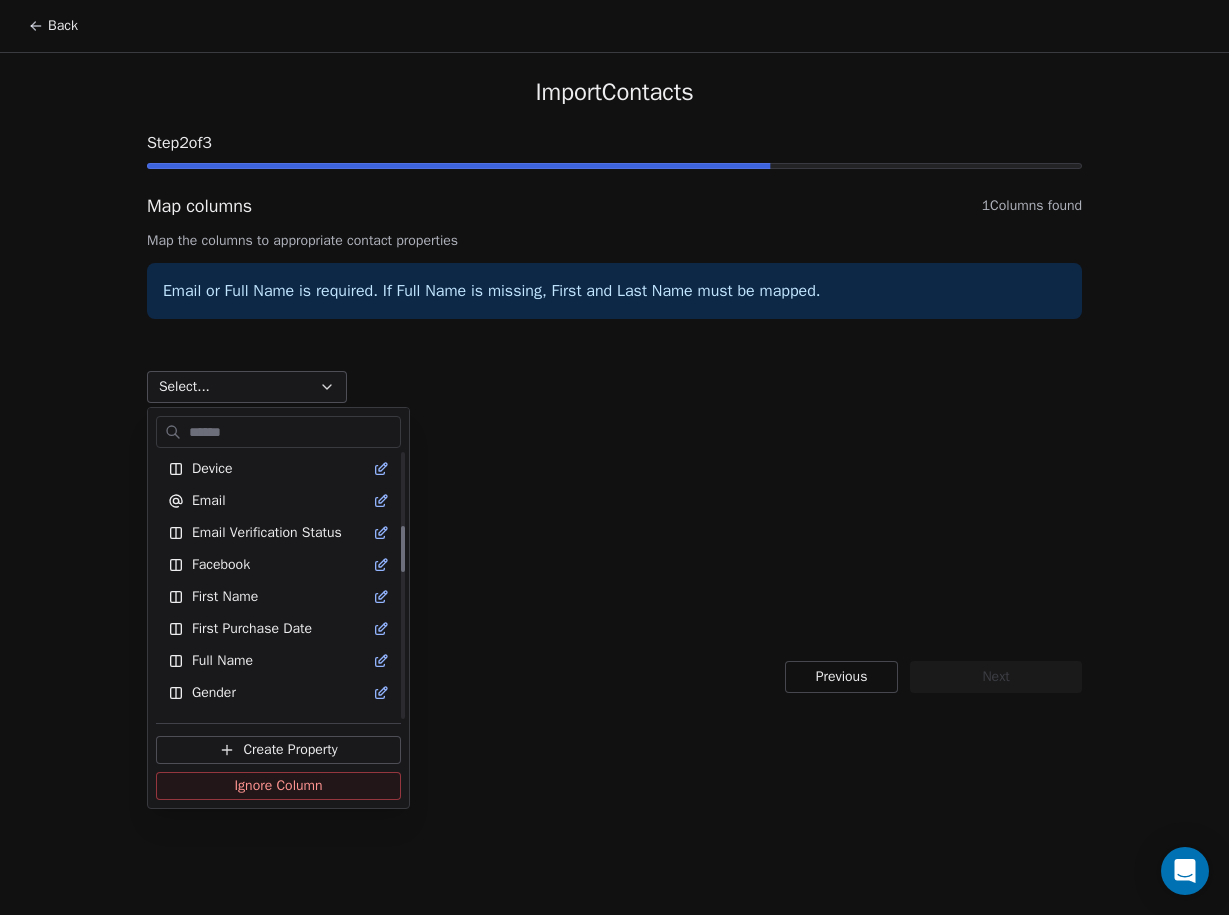 scroll, scrollTop: 417, scrollLeft: 0, axis: vertical 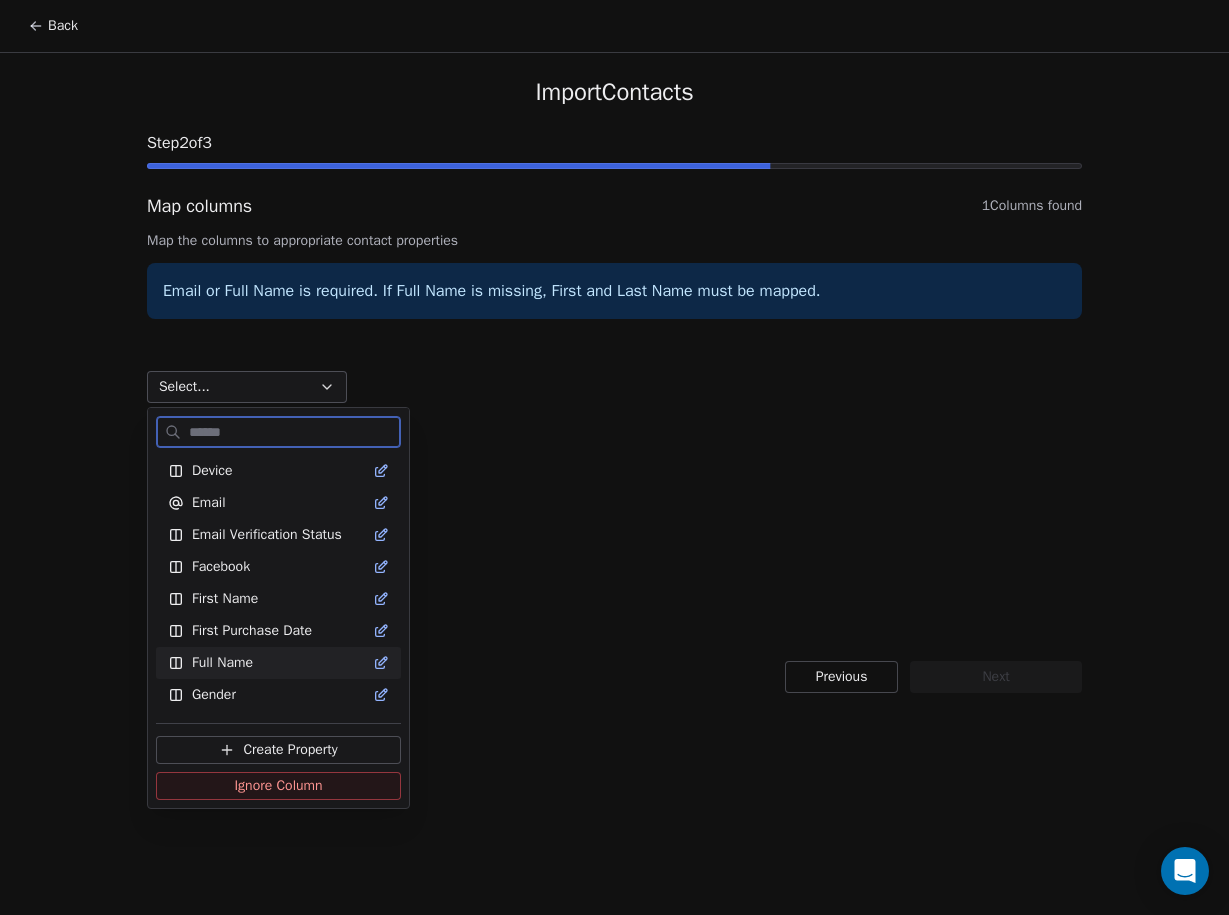 click on "Full Name" at bounding box center [278, 663] 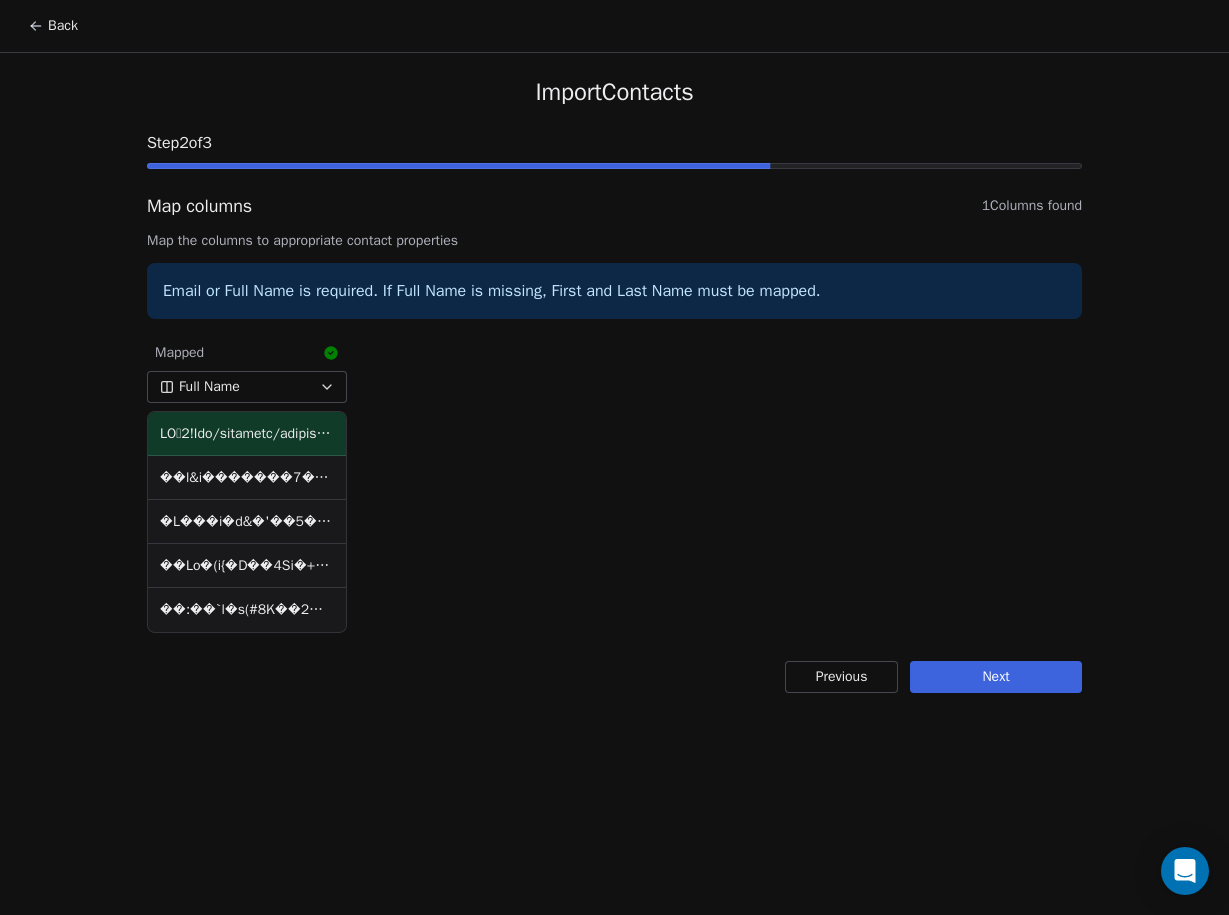 click on "Next" at bounding box center (996, 677) 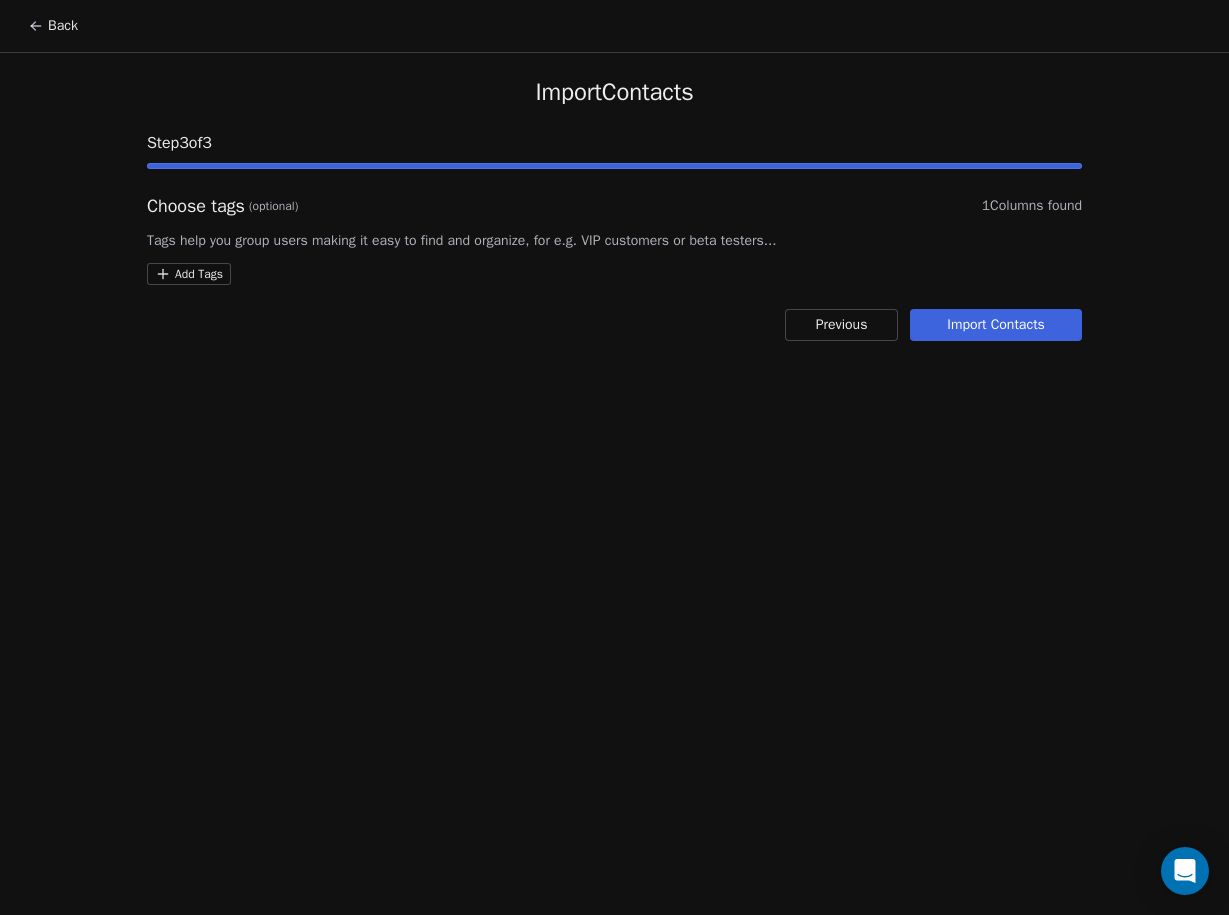click on "Import Contacts" at bounding box center (996, 325) 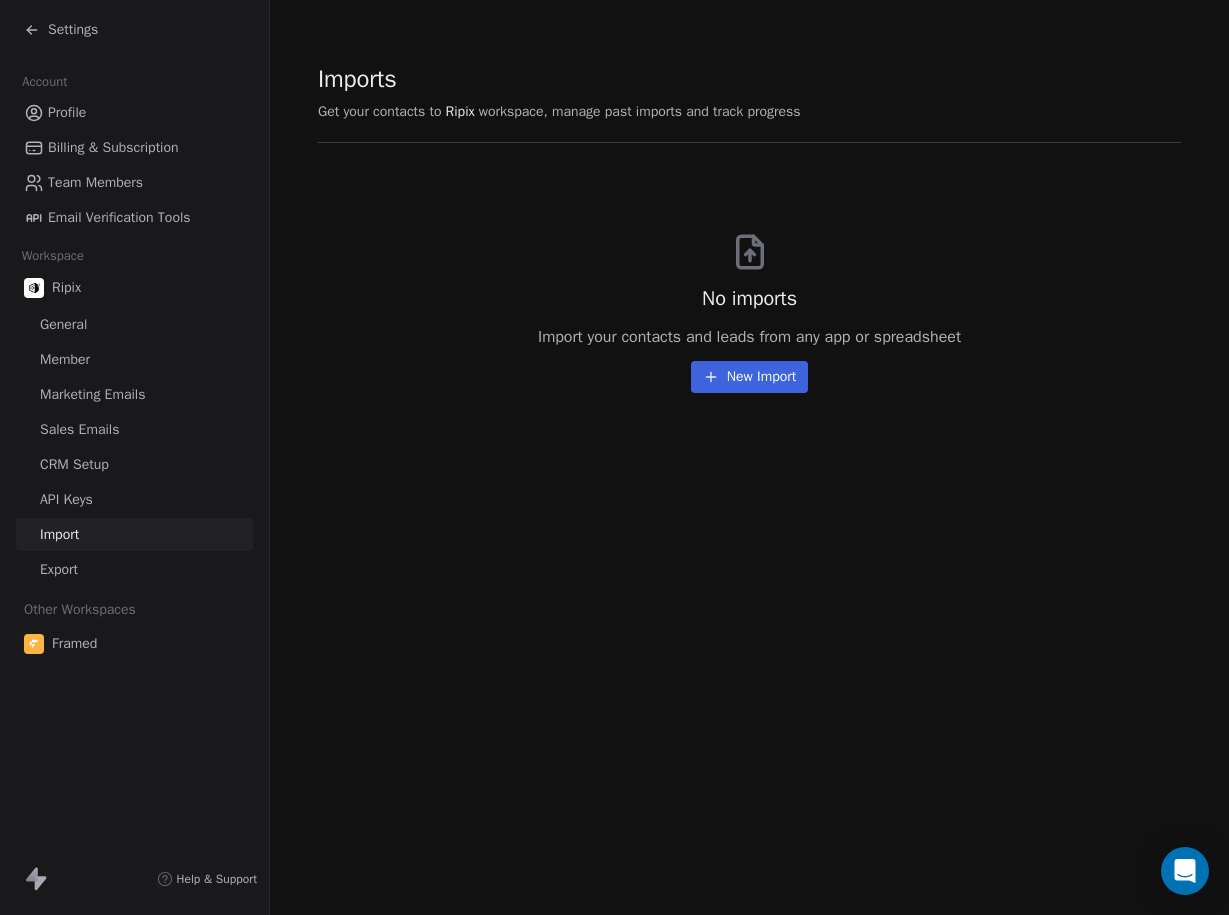 click on "Ripix" at bounding box center (134, 288) 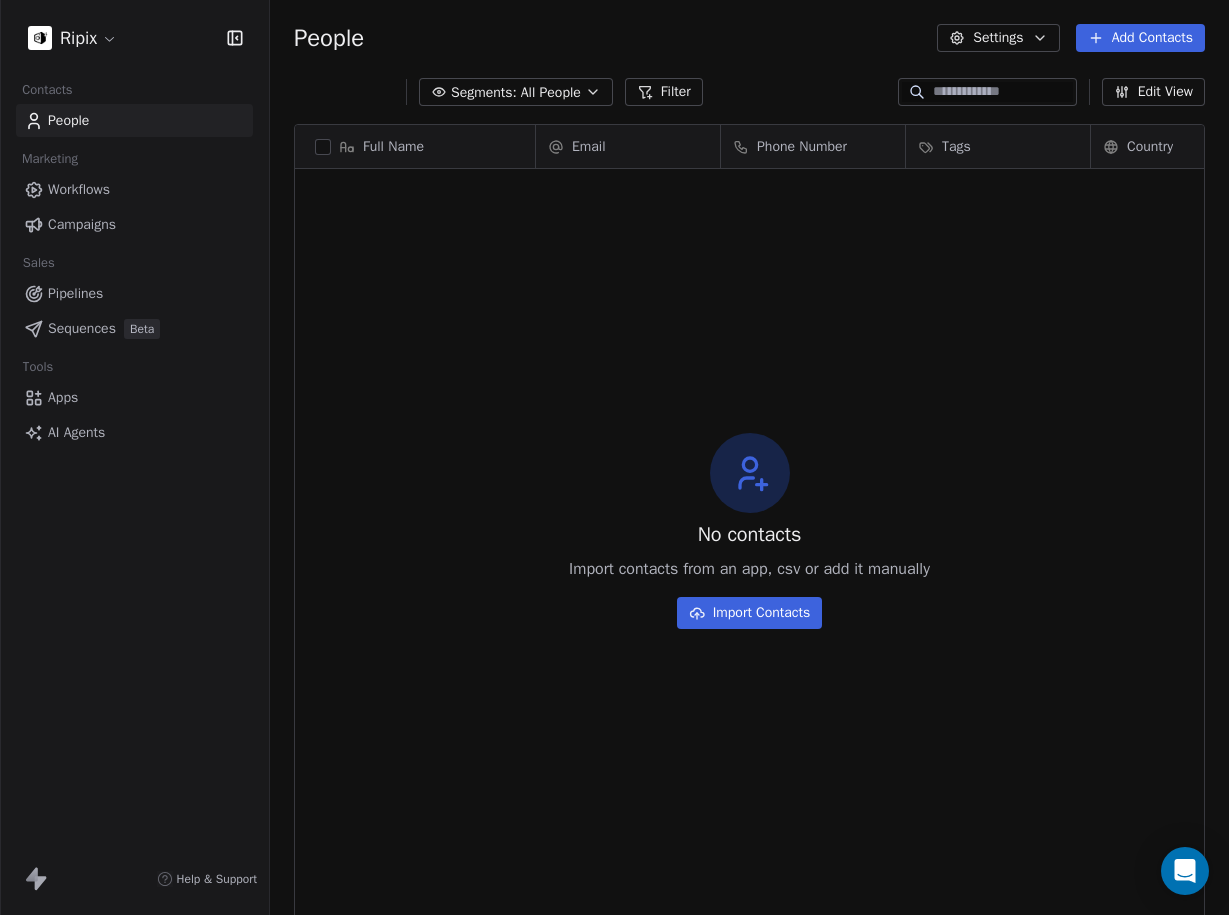 scroll, scrollTop: 1, scrollLeft: 1, axis: both 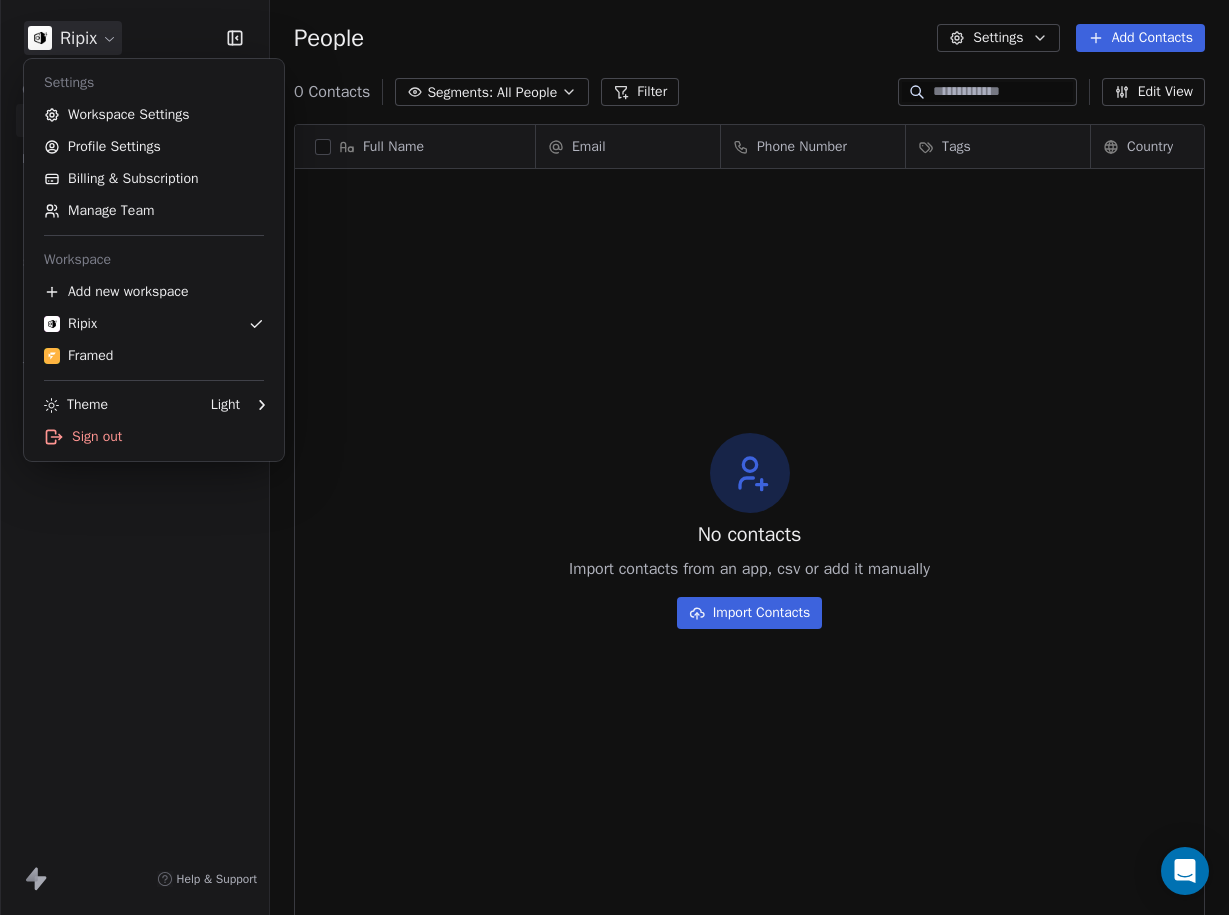 click on "Ripix Contacts People Marketing Workflows Campaigns Sales Pipelines Sequences Beta Tools Apps AI Agents Help & Support People Settings  Add Contacts 0 Contacts Segments: All People Filter  Edit View Tag Add to Sequence Export Full Name Email Phone Number Tags Country Website Job Title Status
To pick up a draggable item, press the space bar.
While dragging, use the arrow keys to move the item.
Press space again to drop the item in its new position, or press escape to cancel.
No contacts Import contacts from an app, csv or add it manually   Import Contacts
Settings Workspace Settings Profile Settings Billing & Subscription Manage Team   Workspace Add new workspace Ripix Framed Theme Light Sign out" at bounding box center [614, 457] 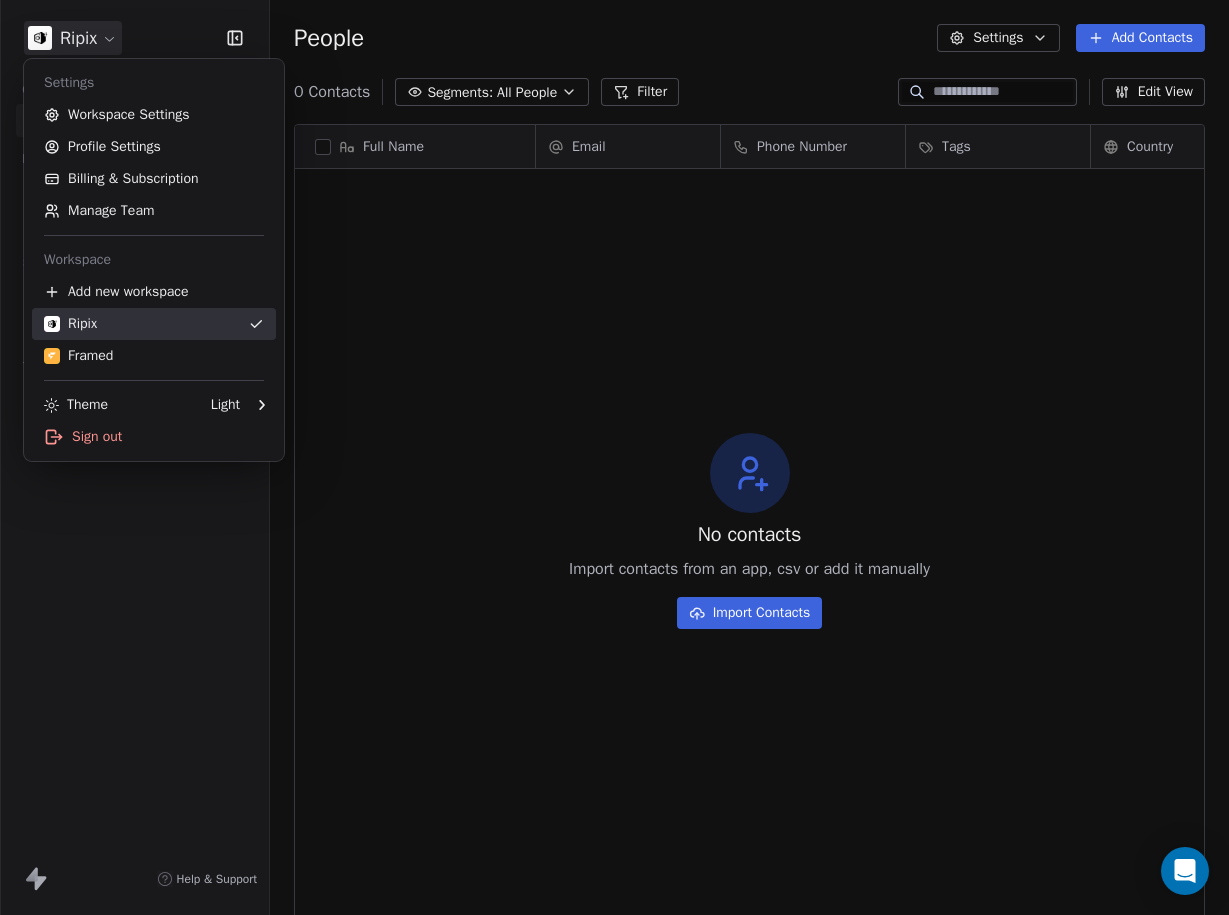 click on "Ripix" at bounding box center (70, 324) 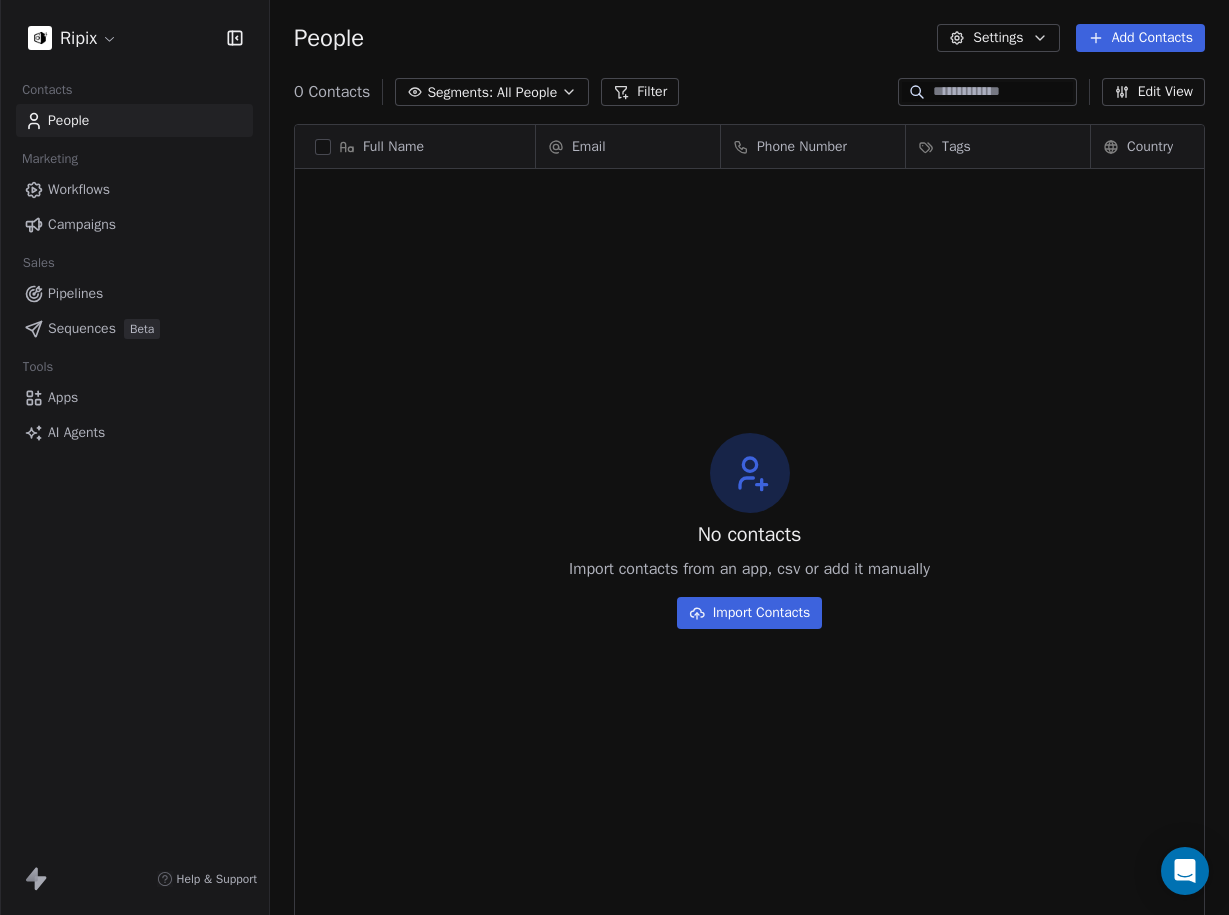 click on "Import Contacts" at bounding box center (750, 613) 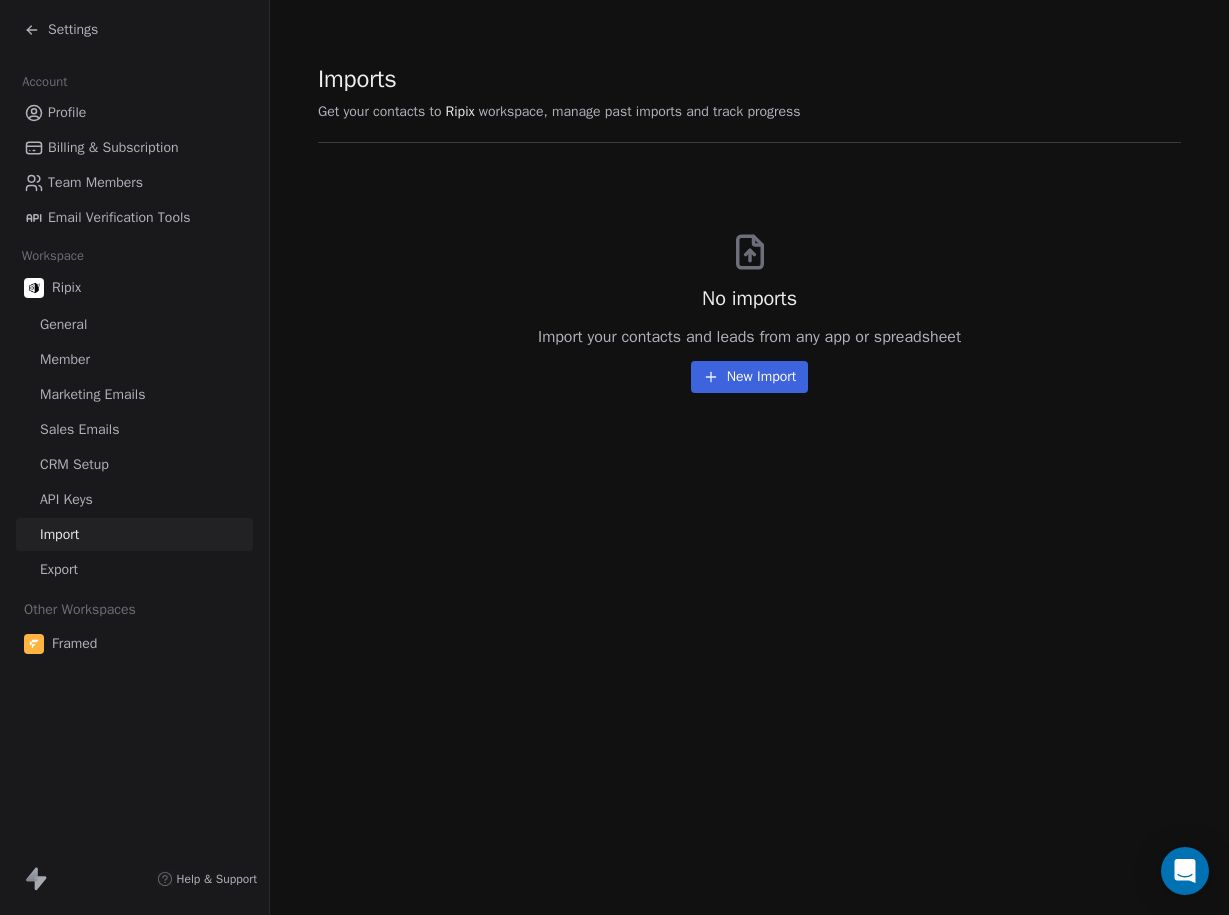 click on "New Import" at bounding box center (749, 377) 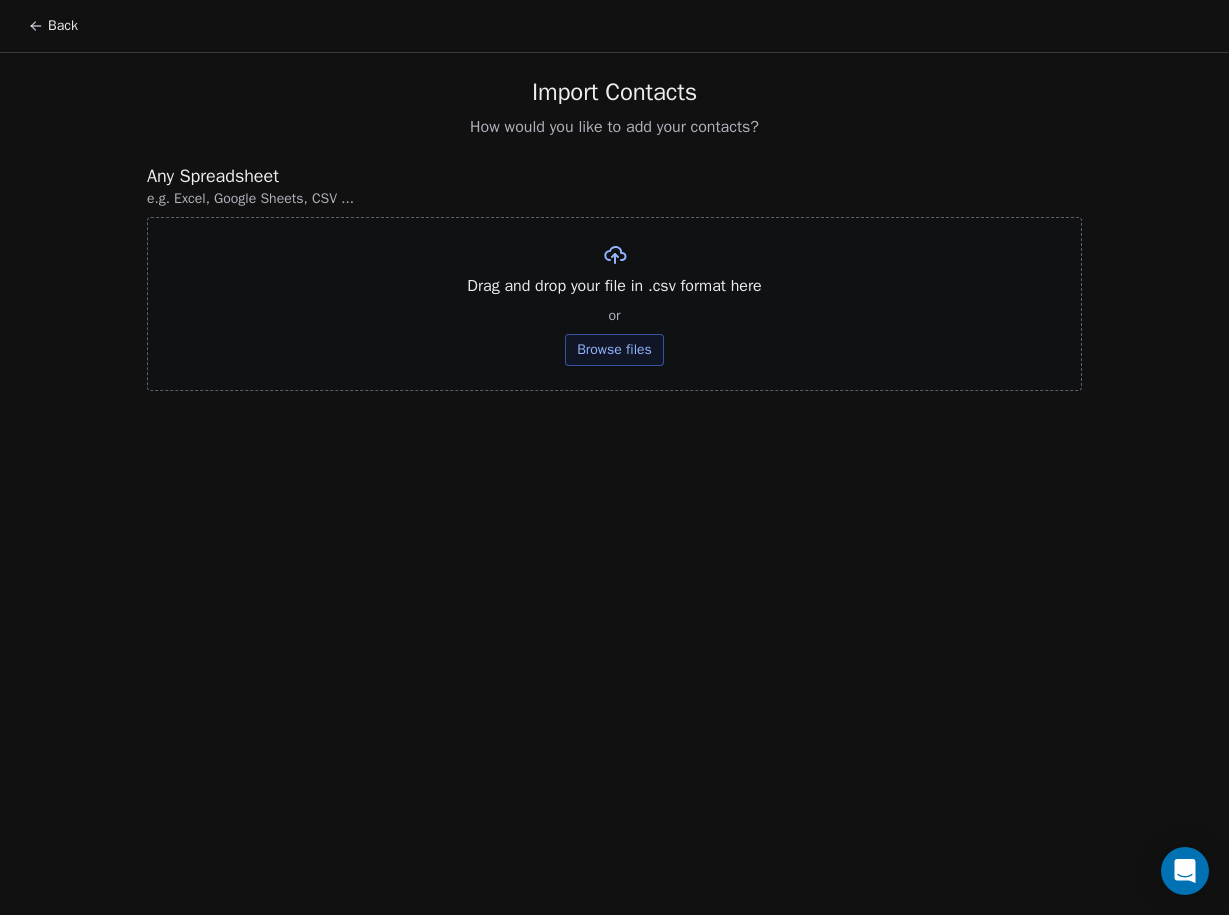 click on "Browse files" at bounding box center (614, 350) 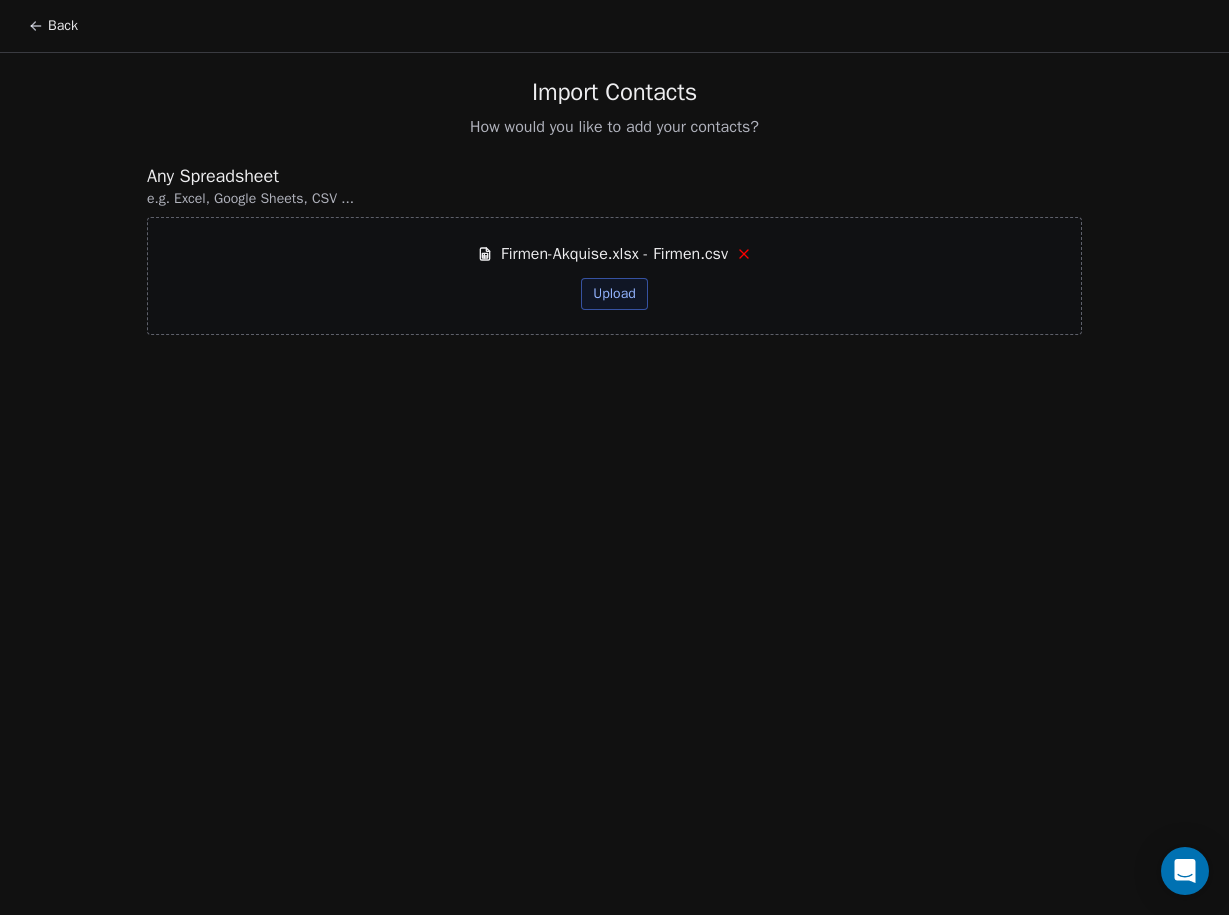 click on "Upload" at bounding box center [614, 294] 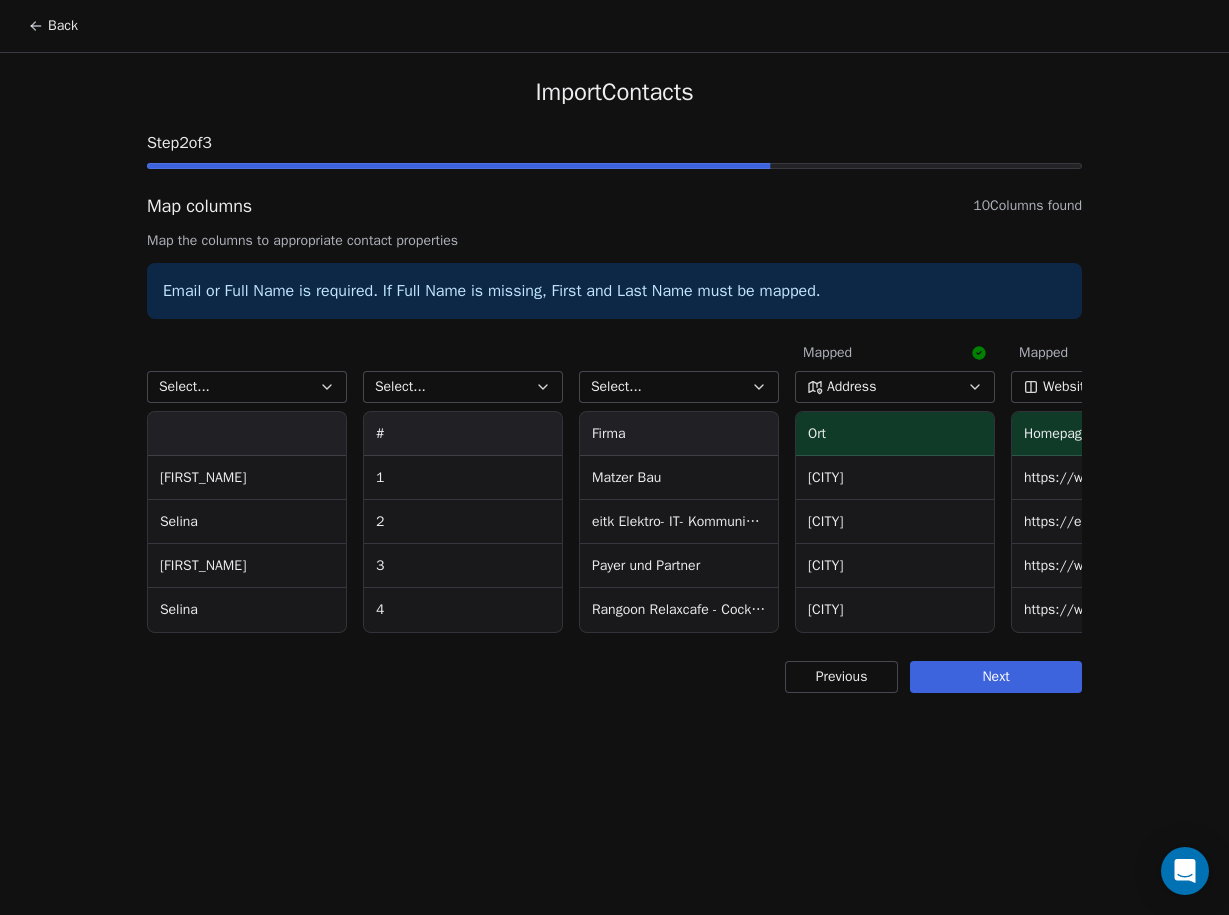 click on "Select..." at bounding box center (247, 387) 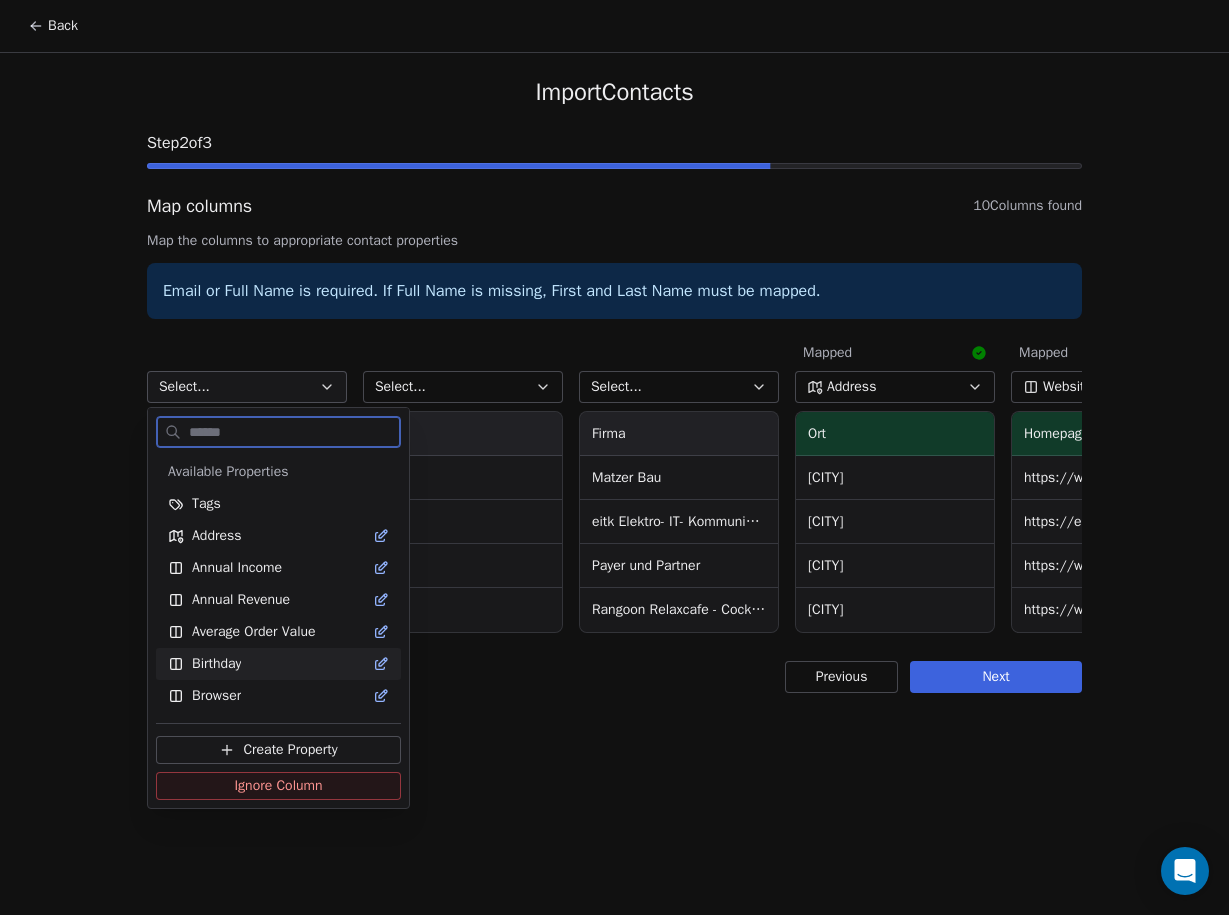 click on "Ignore Column" at bounding box center (278, 786) 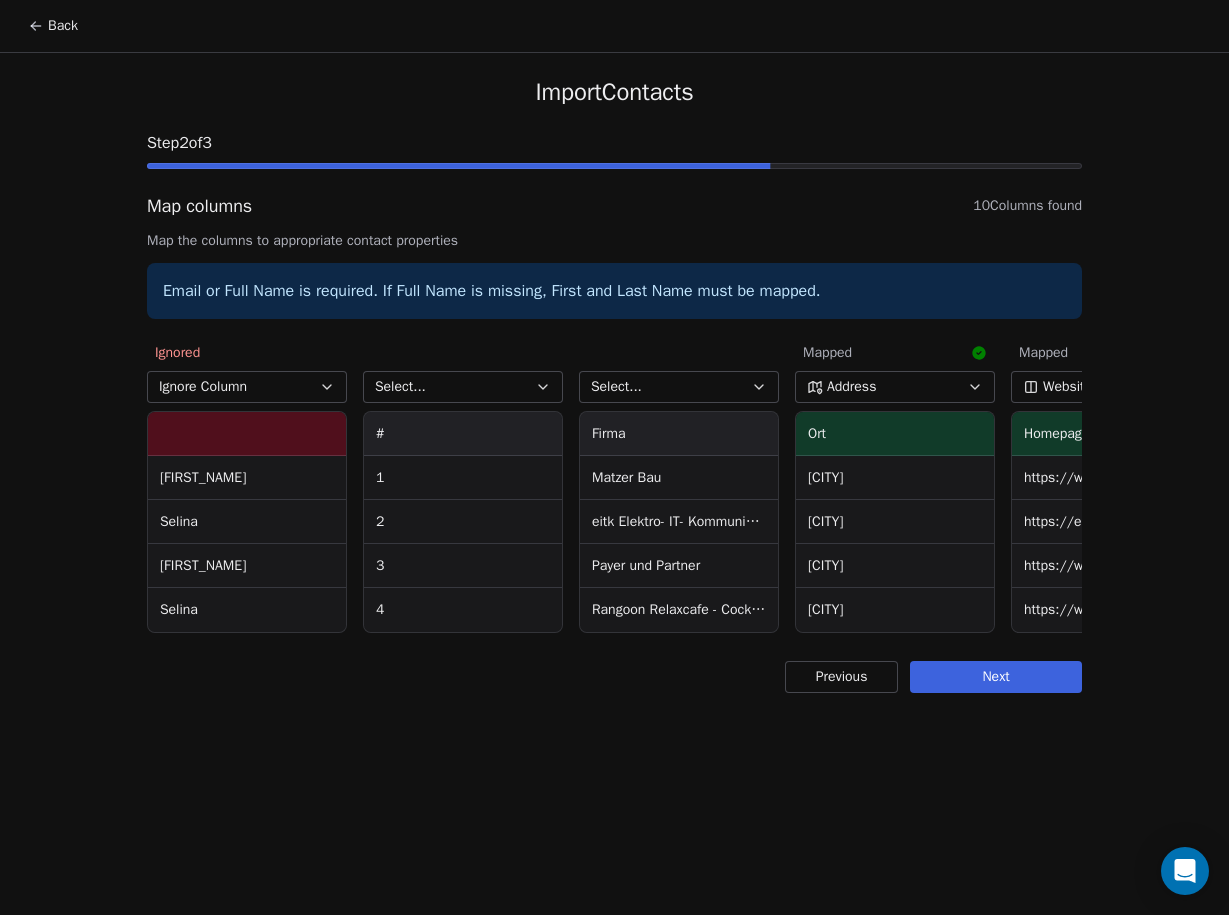 click on "Stella" at bounding box center [247, 478] 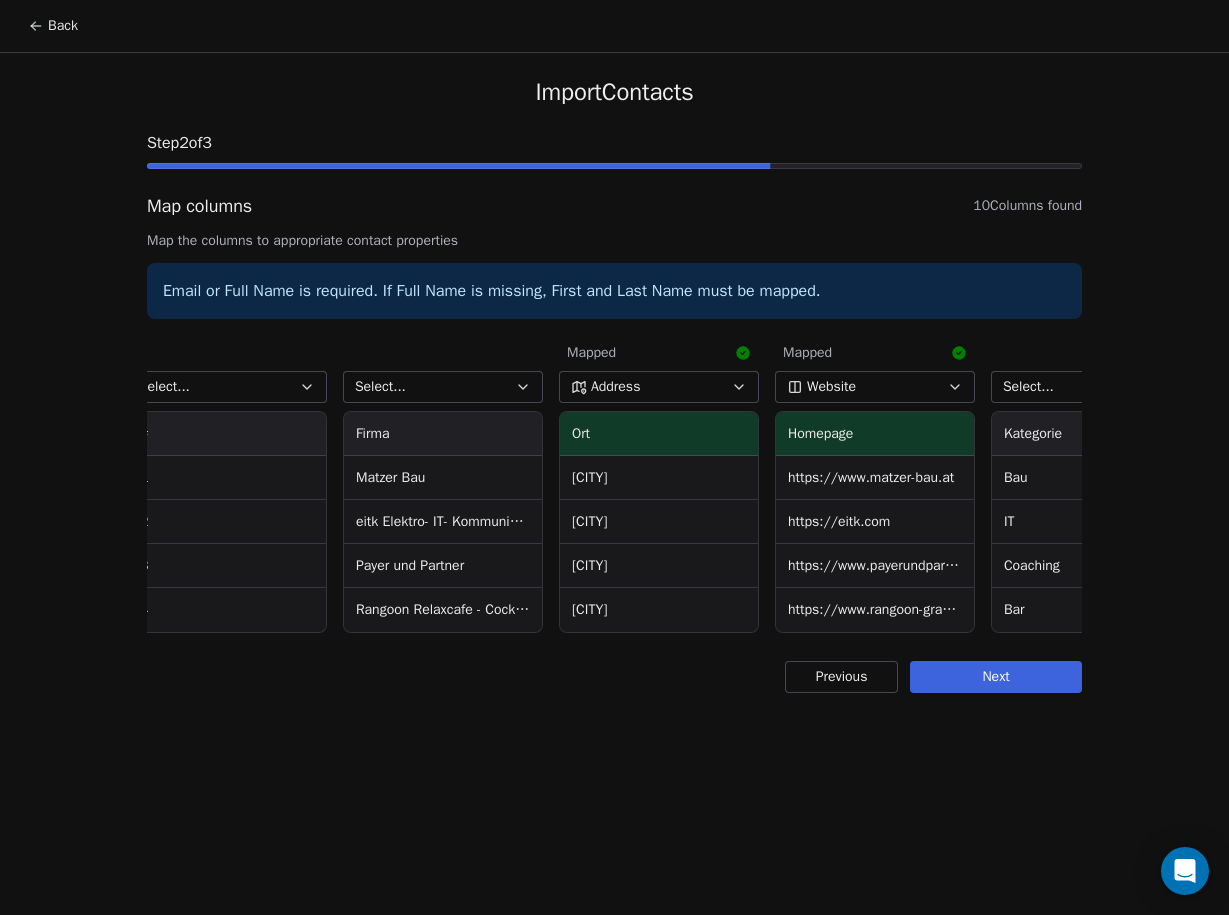 scroll, scrollTop: 0, scrollLeft: 264, axis: horizontal 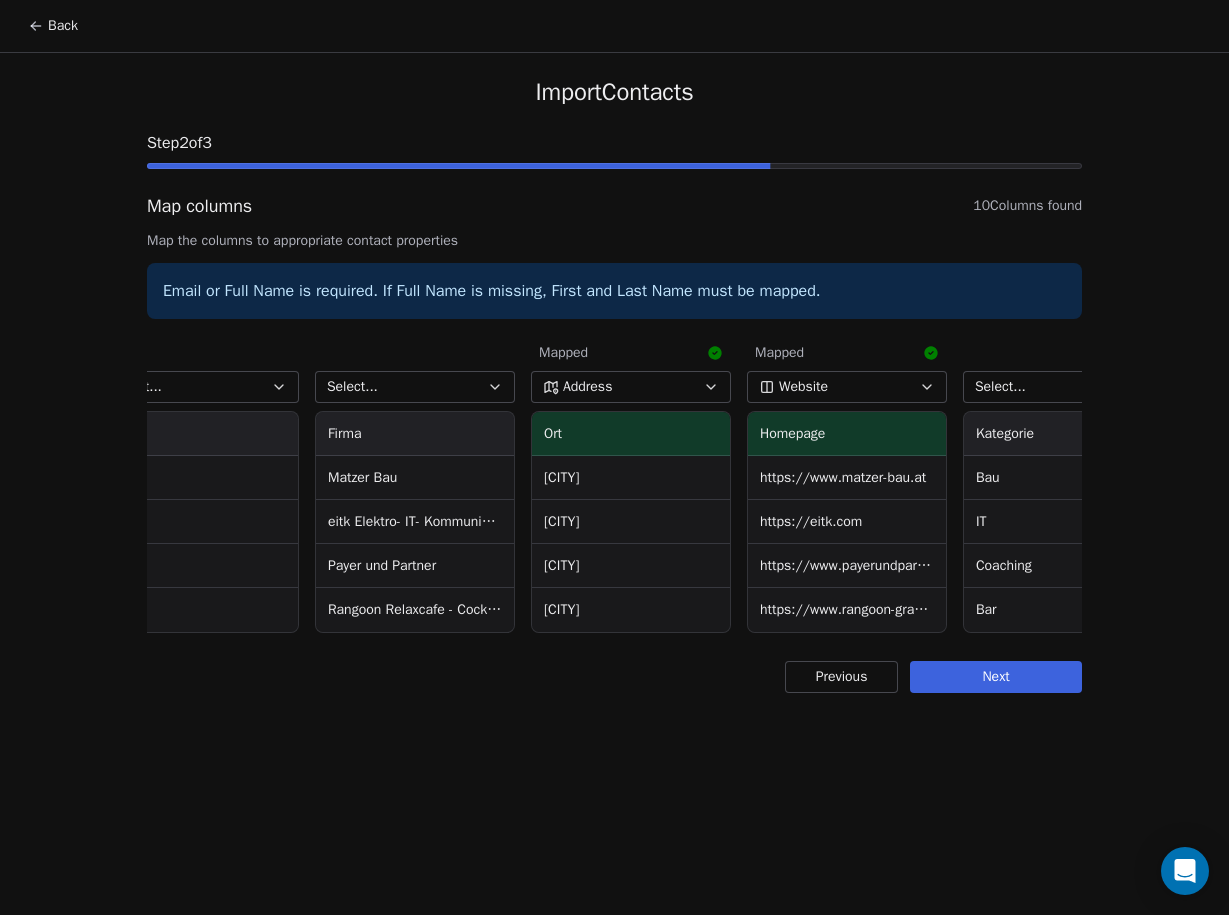 click on "Select..." at bounding box center [415, 387] 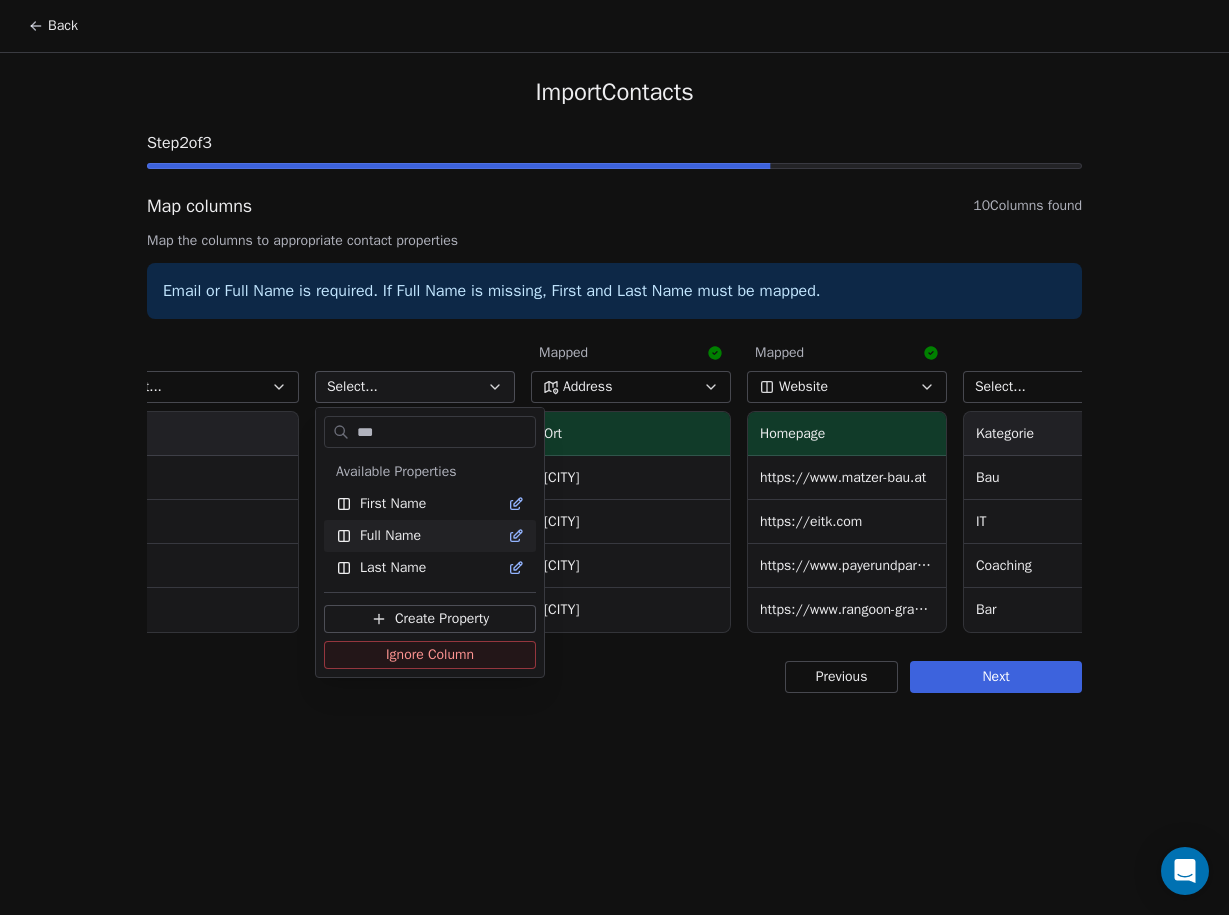 type on "***" 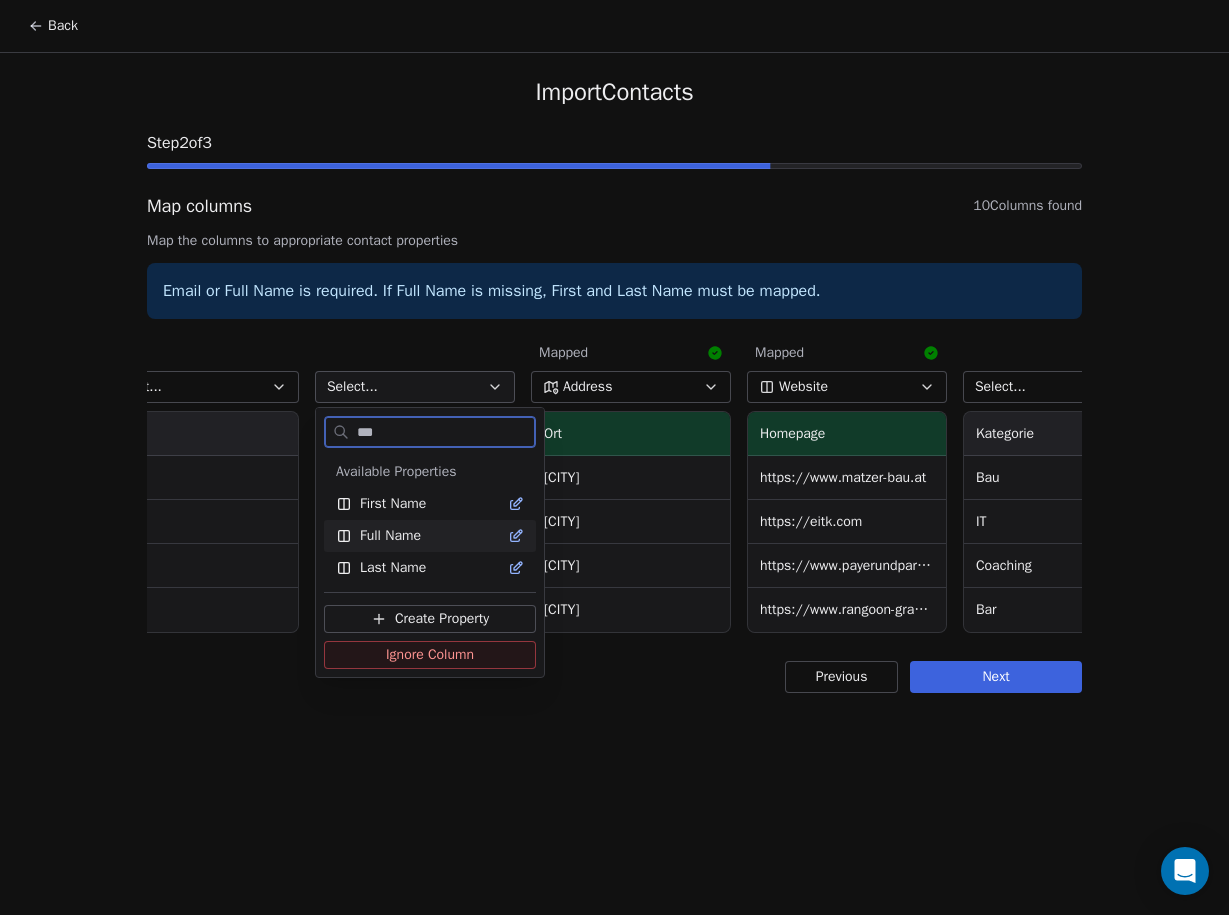 click on "Full Name" at bounding box center (430, 536) 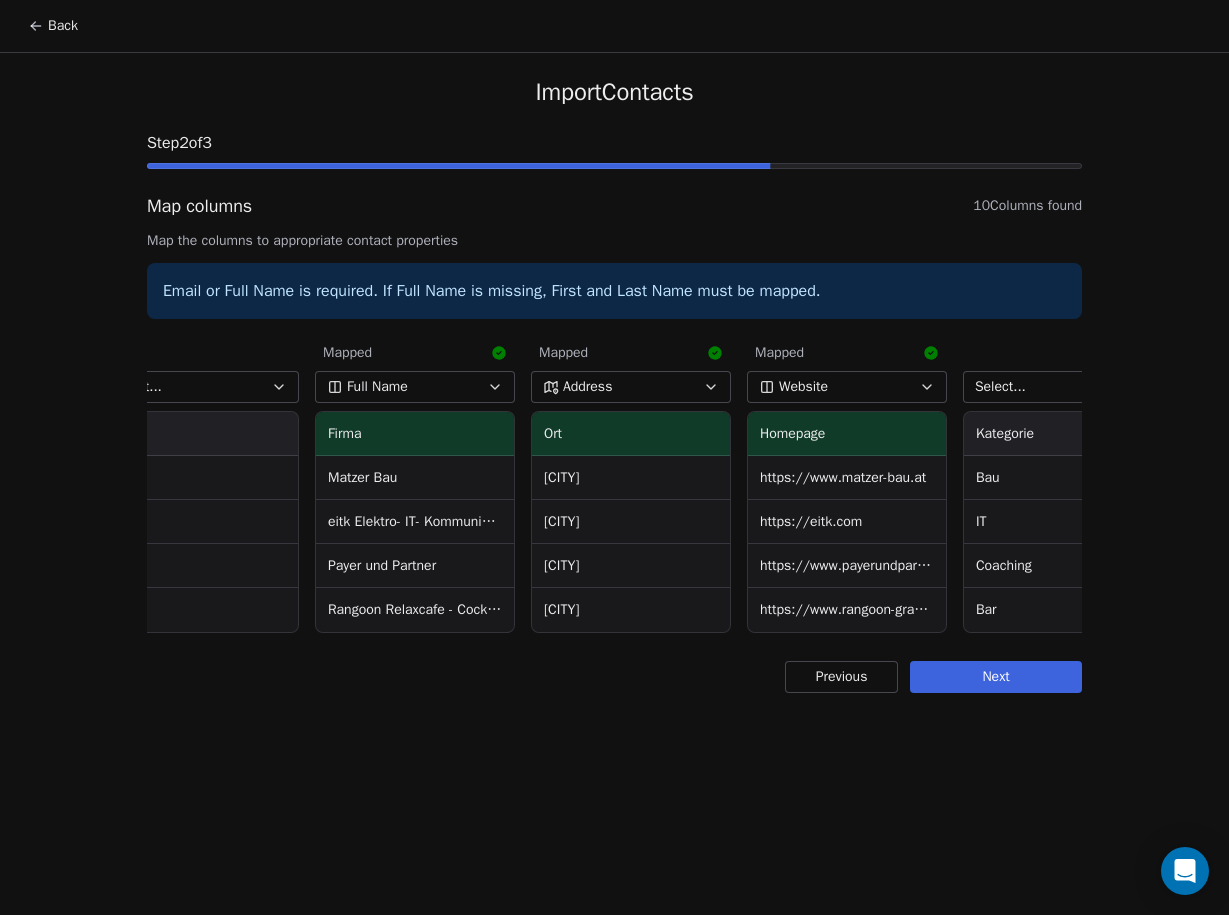 click on "Full Name" at bounding box center (415, 387) 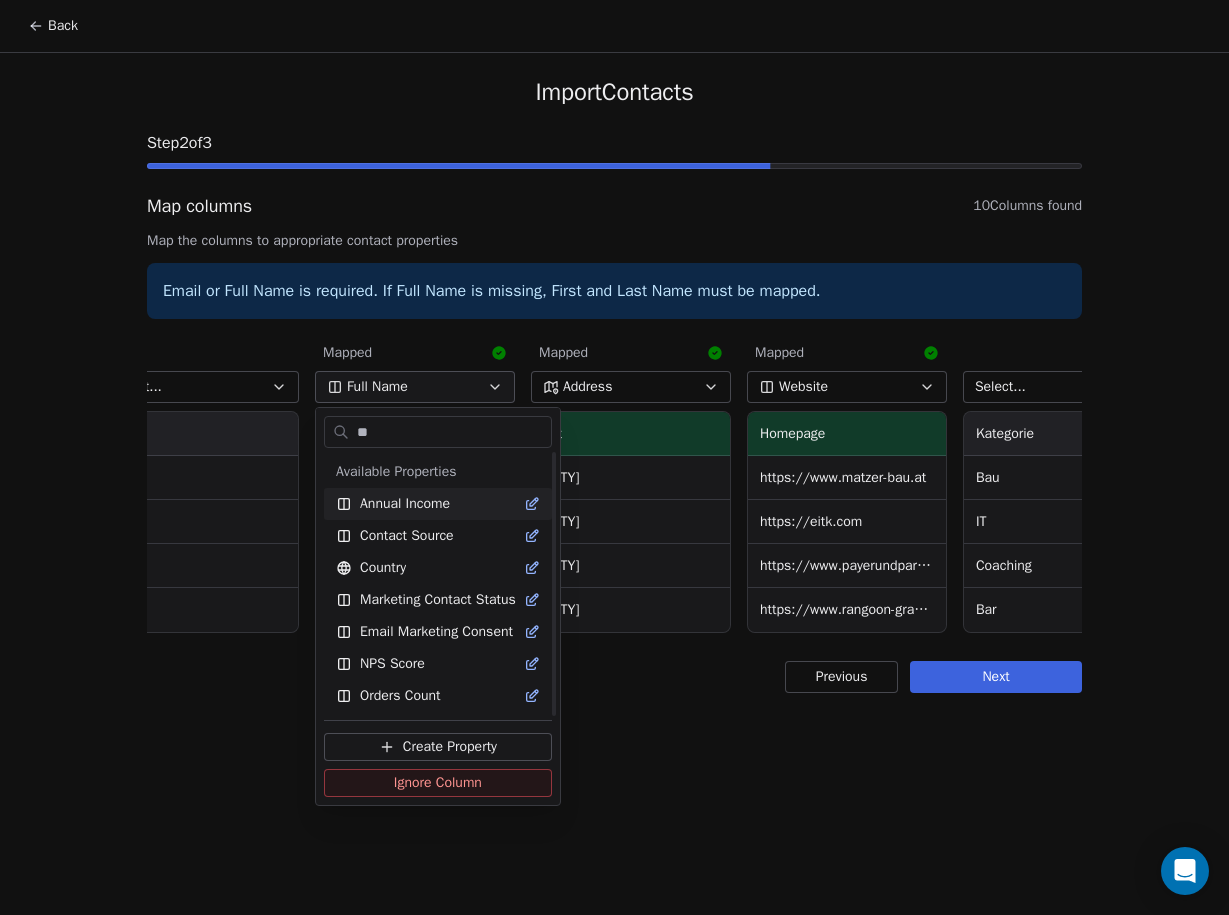 scroll, scrollTop: 0, scrollLeft: 0, axis: both 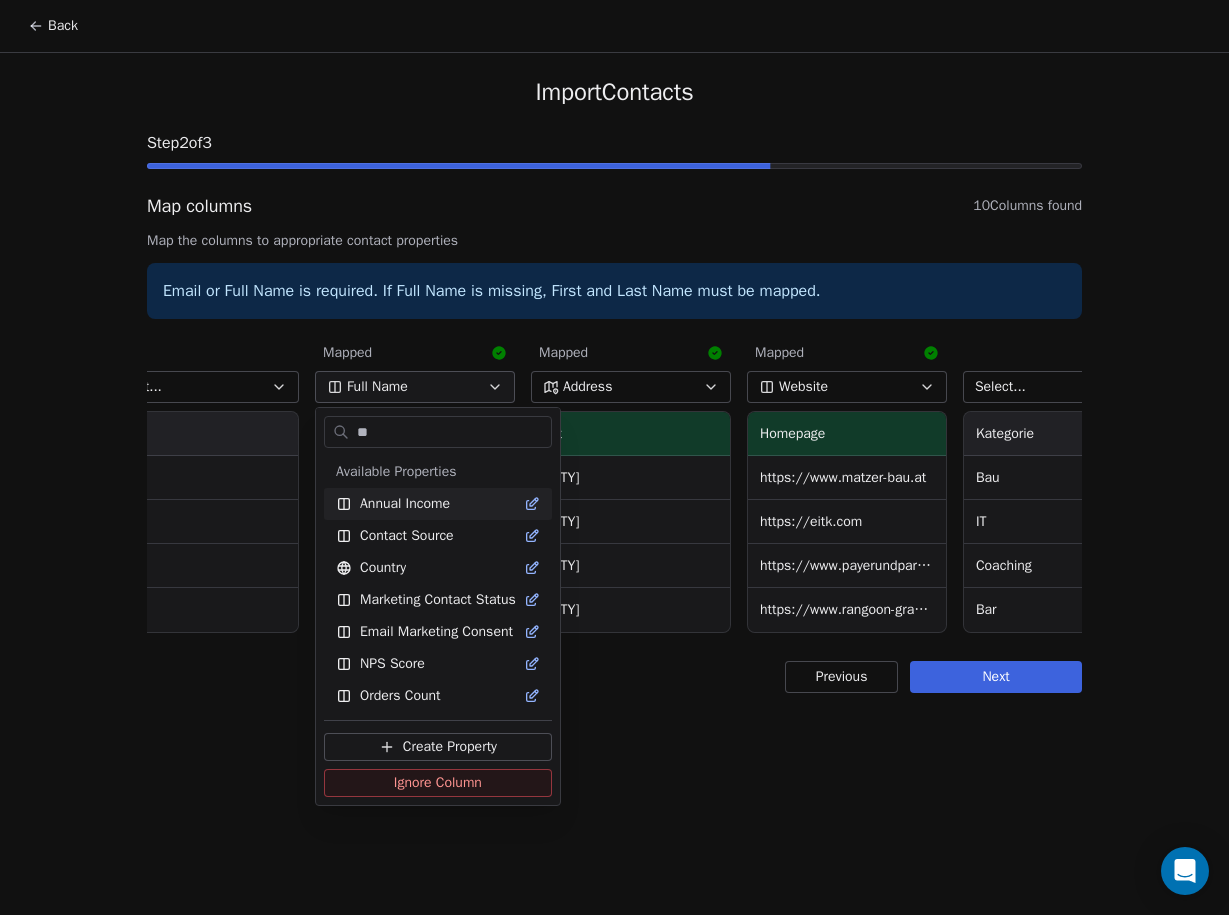 type on "*" 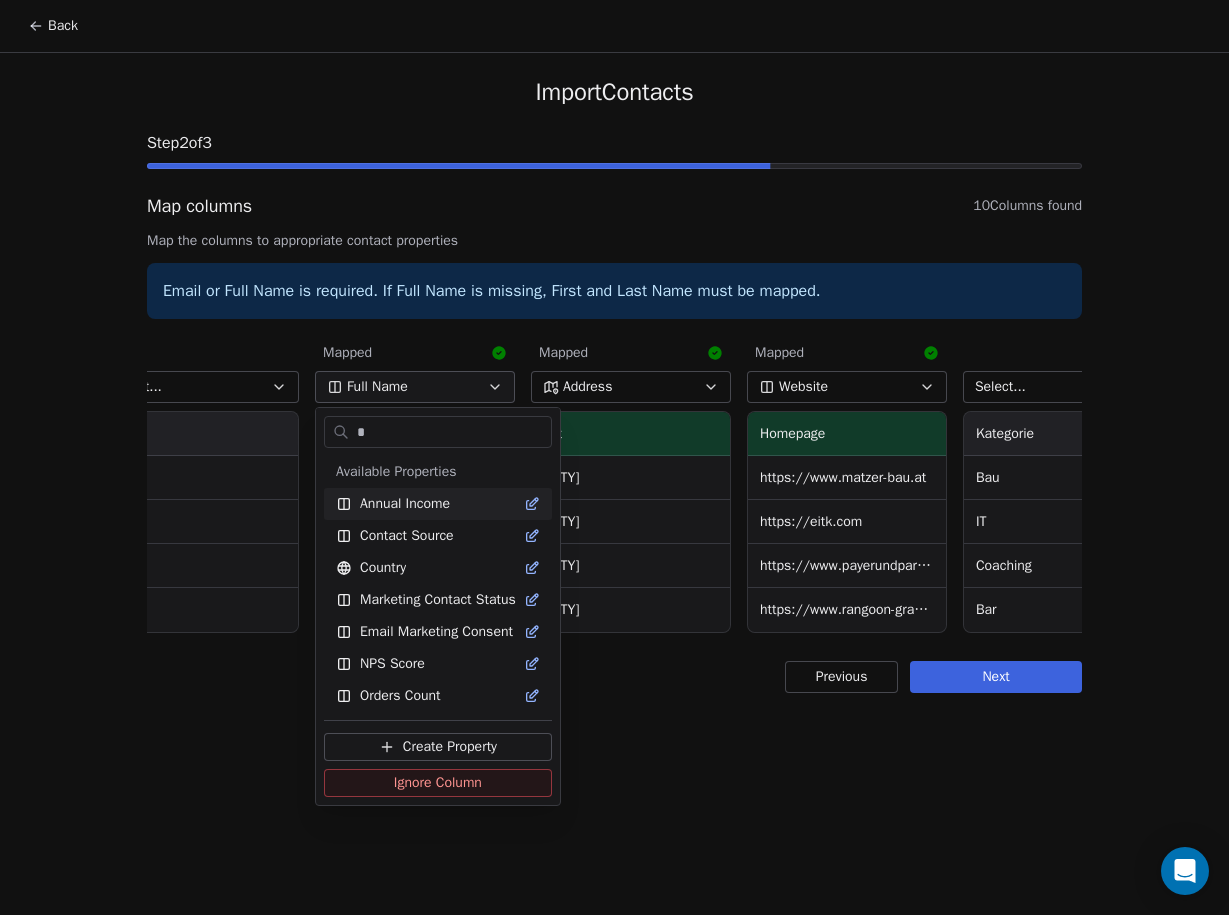 type 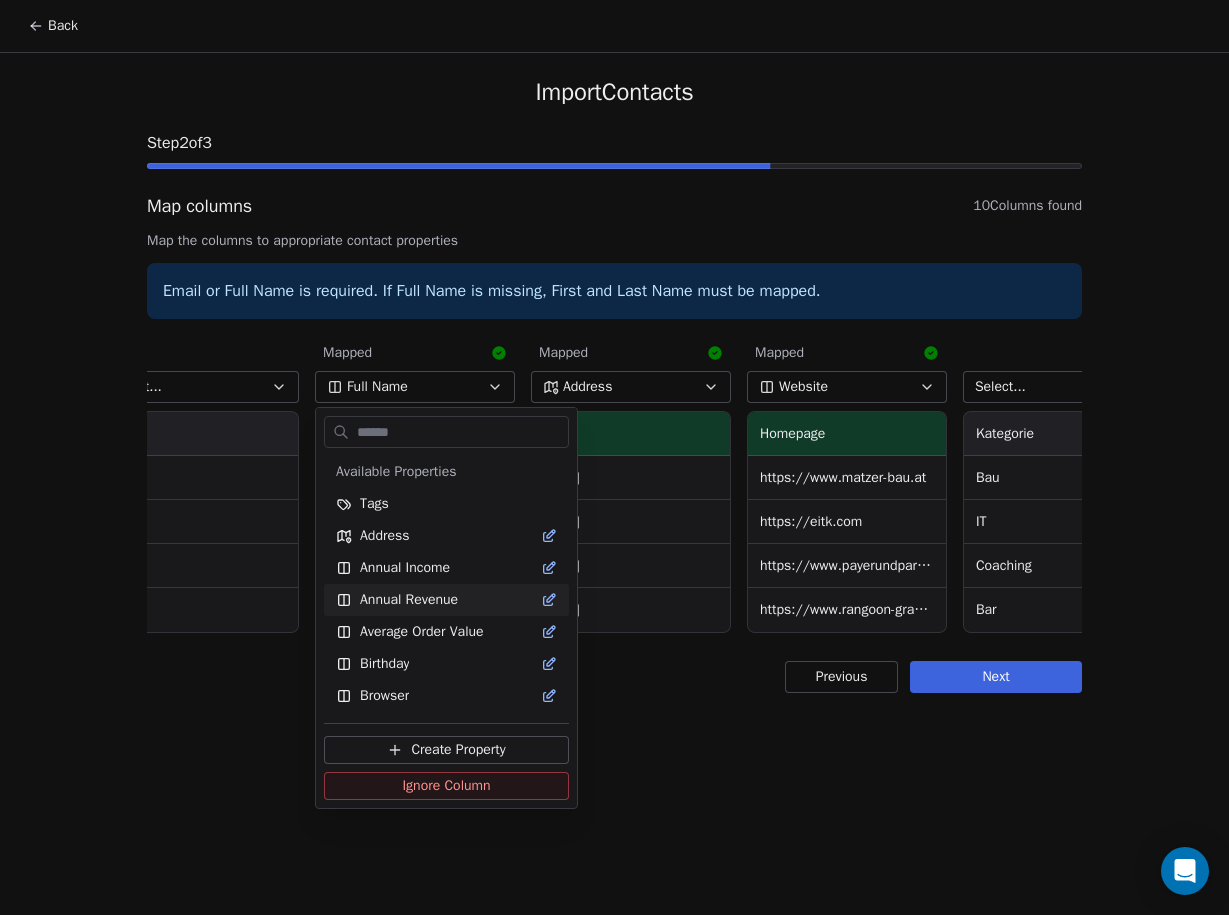 click on "Back Import  Contacts Step  2  of  3 Map columns 10  Columns found Map the columns to appropriate contact properties Email or Full Name is required. If Full Name is missing, First and Last Name must be mapped.   Ignored Ignore Column Stella Selina Stella Selina   Select... # 1 2 3 4   Mapped Full Name Firma  Matzer Bau eitk Elektro- IT- Kommunikations GmbH Payer und Partner Rangoon Relaxcafe - Cocktailbar   Mapped Address Ort Hart bei Graz Unterpremstätten Hart bei Graz Graz   Mapped Website Homepage https://www.matzer-bau.at https://eitk.com https://www.payerundpartner.at https://www.rangoon-graz.at   Select... Kategorie Bau IT Coaching Bar   Mapped Phone Number Nummer   Mapped Full Name Ansprechpartner   Mapped Marketing Contact Status Status   Select... Anmerkung Previous Next
Available Properties Tags Address Annual Income Annual Revenue Average Order Value Birthday Browser Contact Source Country Created Date Customer Lifetime Value Department Device Email Email Verification Status Facebook" at bounding box center [614, 457] 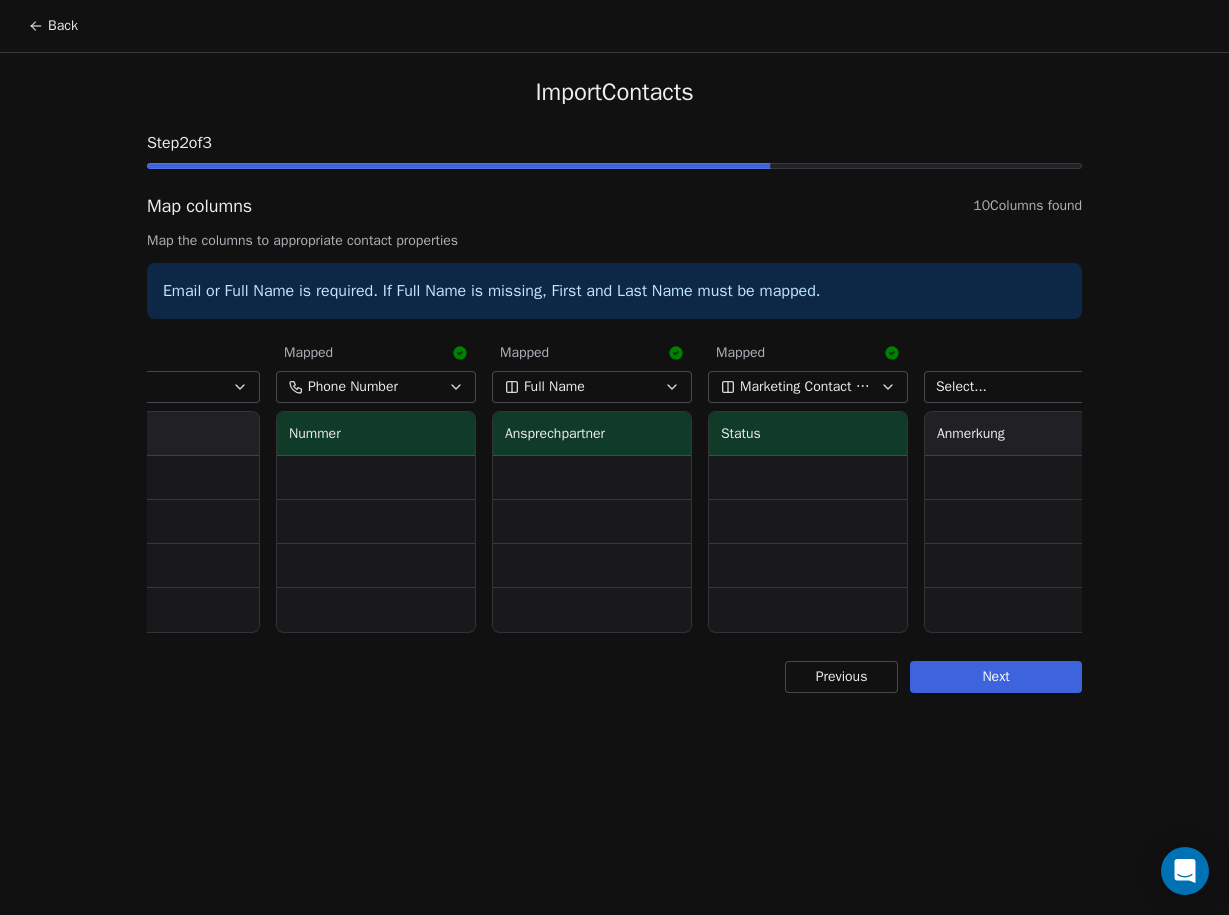 scroll, scrollTop: 0, scrollLeft: 1209, axis: horizontal 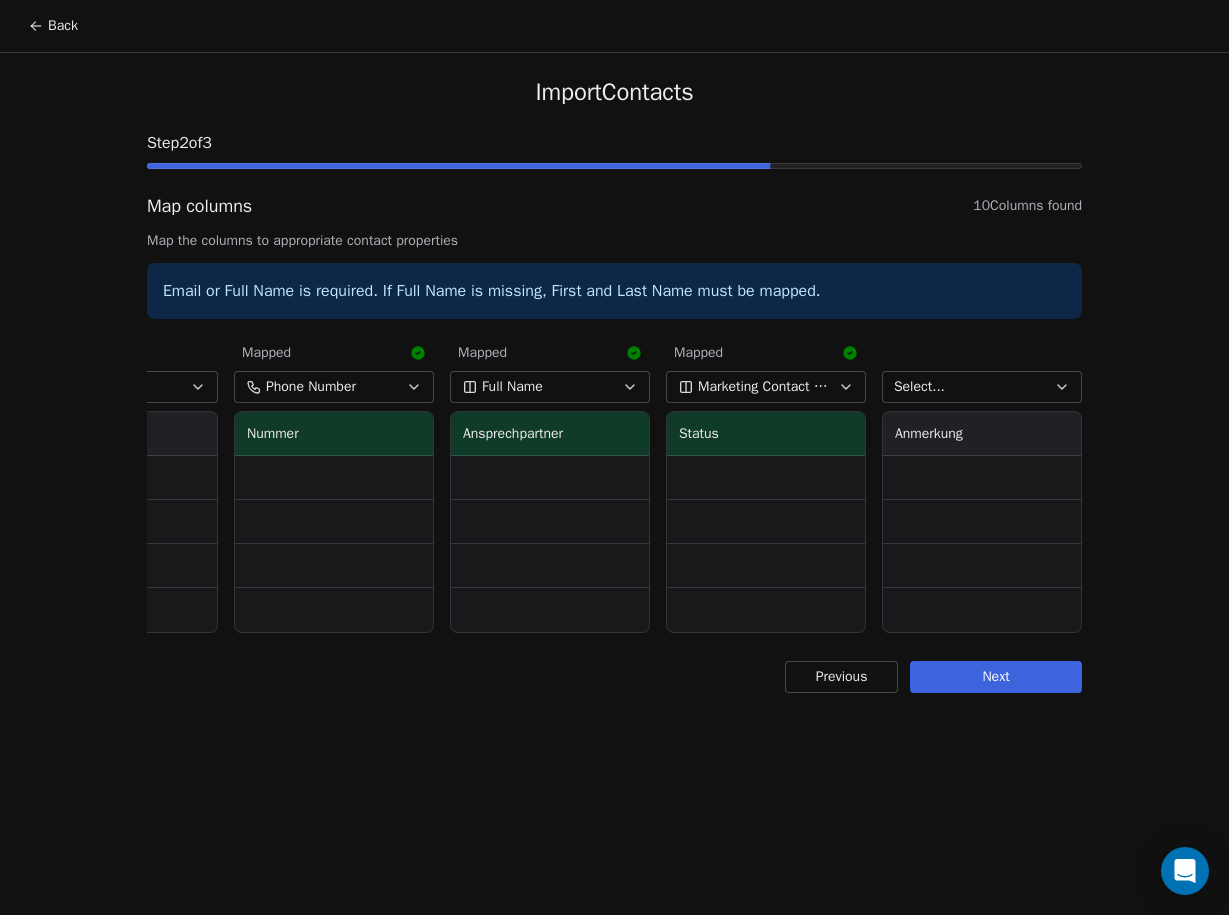 click on "Next" at bounding box center (996, 677) 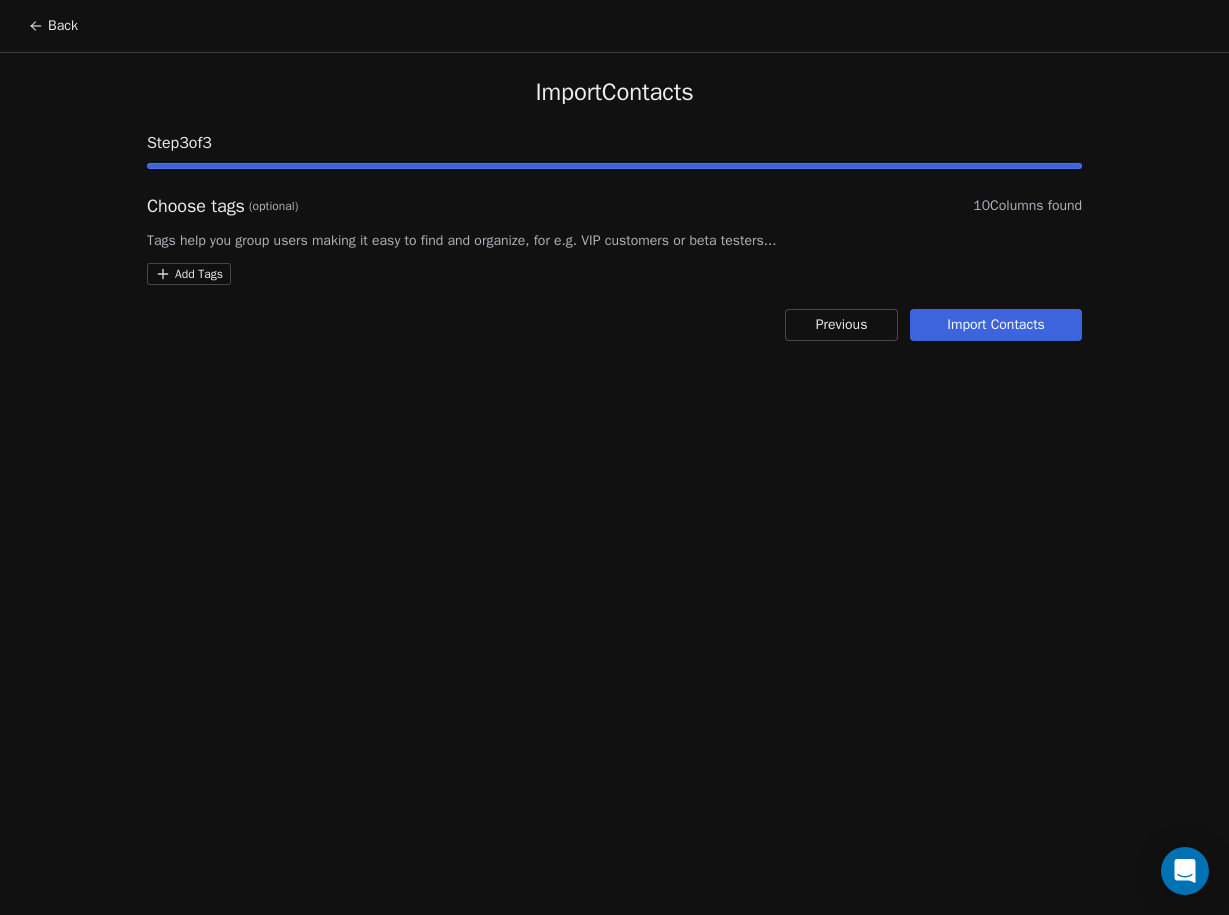 click on "Import Contacts" at bounding box center (996, 325) 